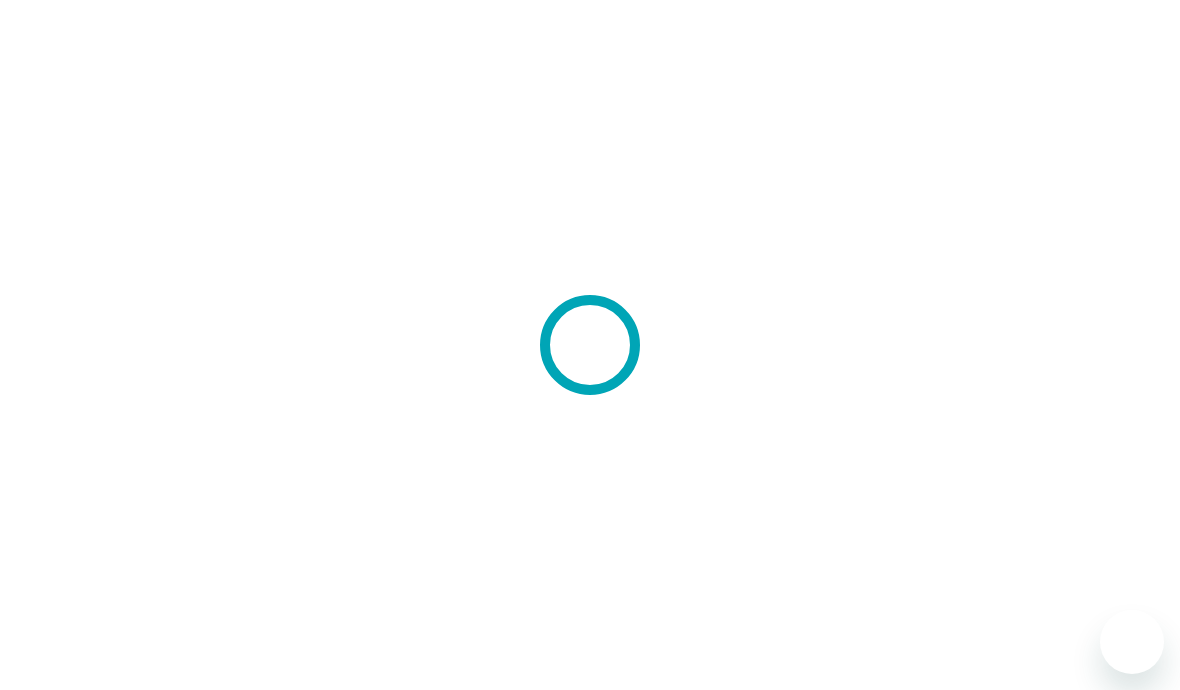 scroll, scrollTop: 0, scrollLeft: 0, axis: both 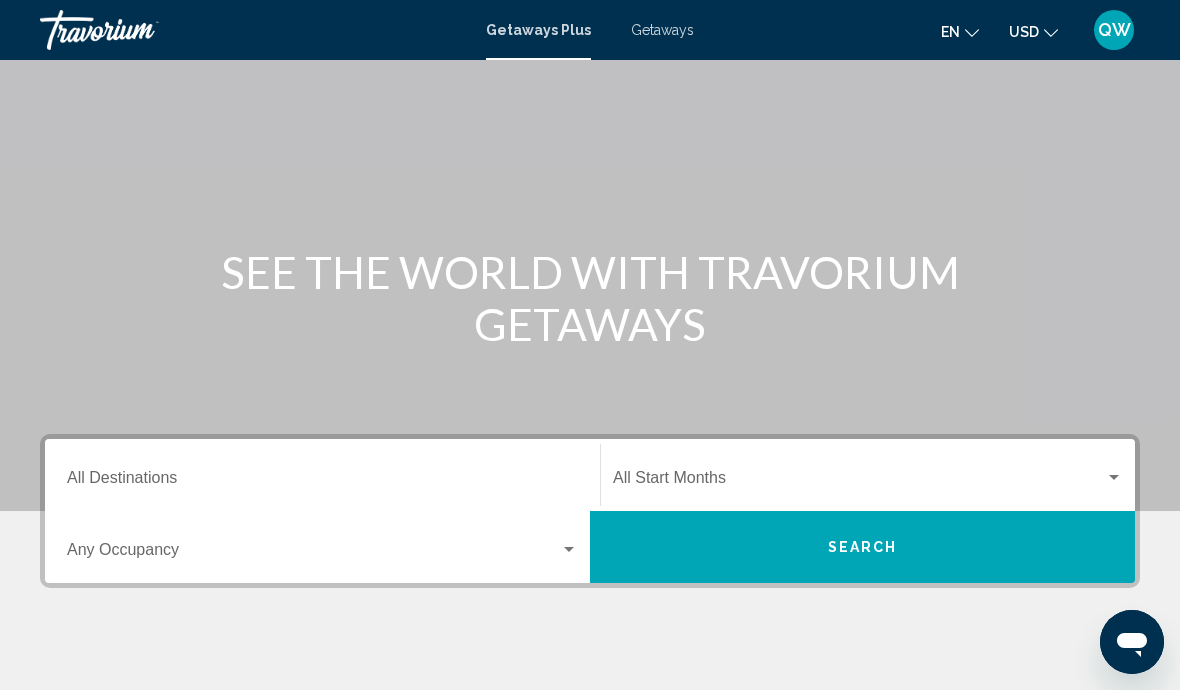 click at bounding box center [313, 554] 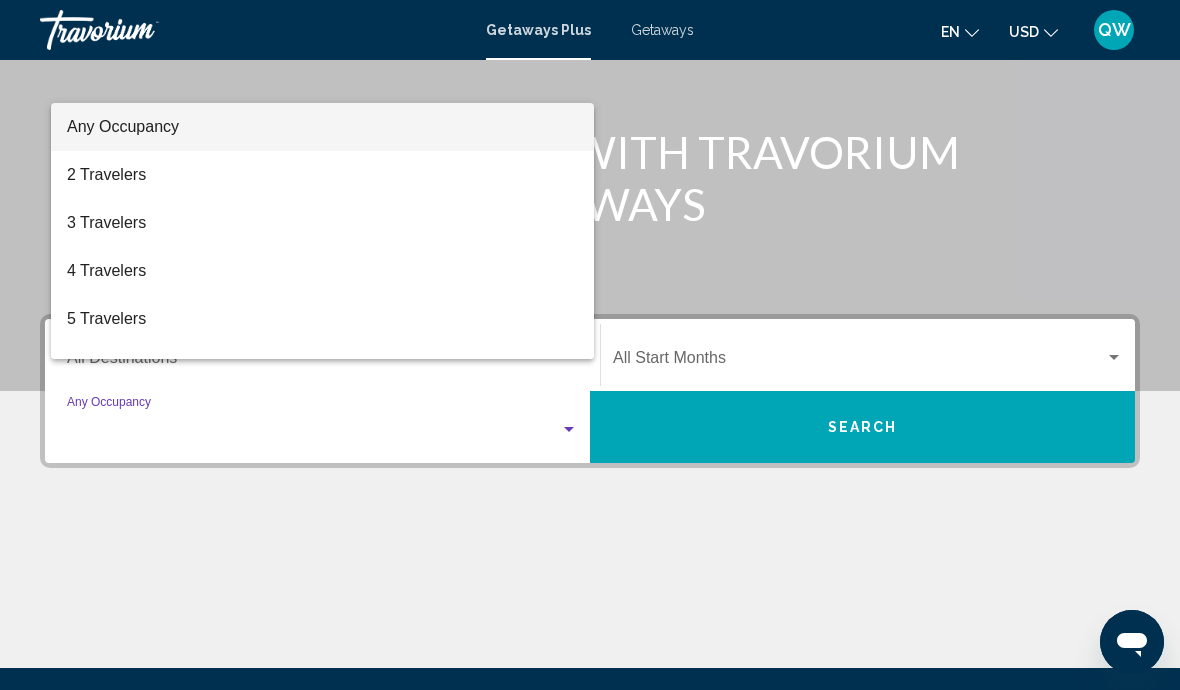 scroll, scrollTop: 345, scrollLeft: 0, axis: vertical 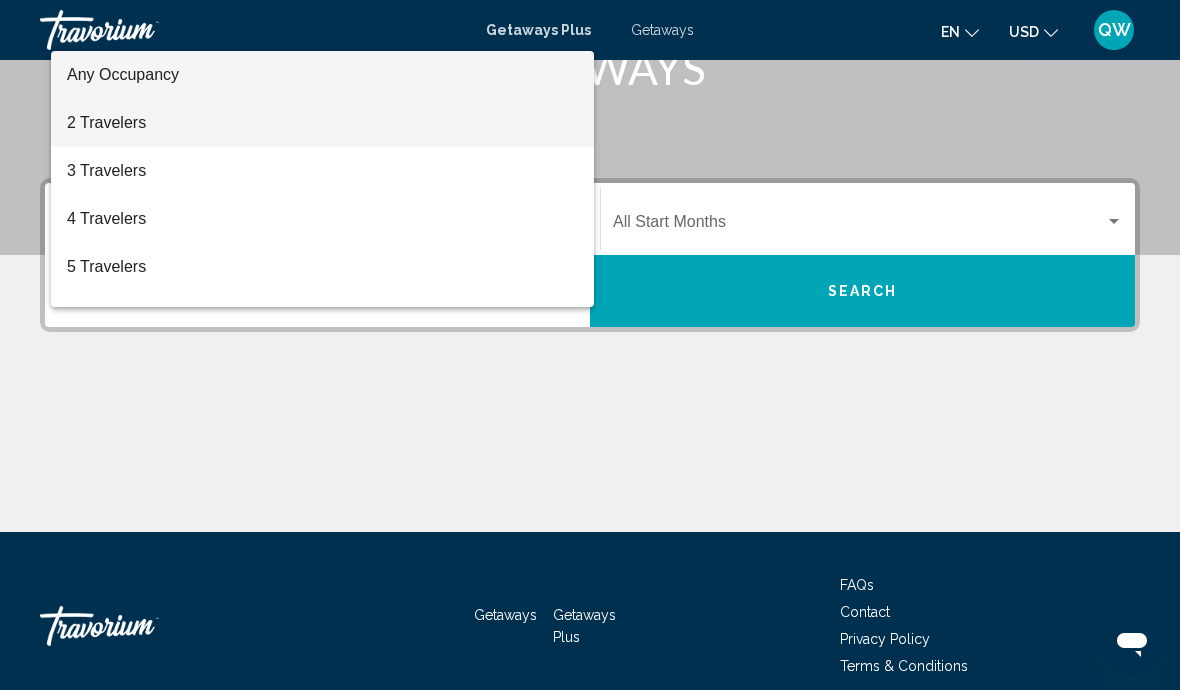 click on "2 Travelers" at bounding box center (322, 123) 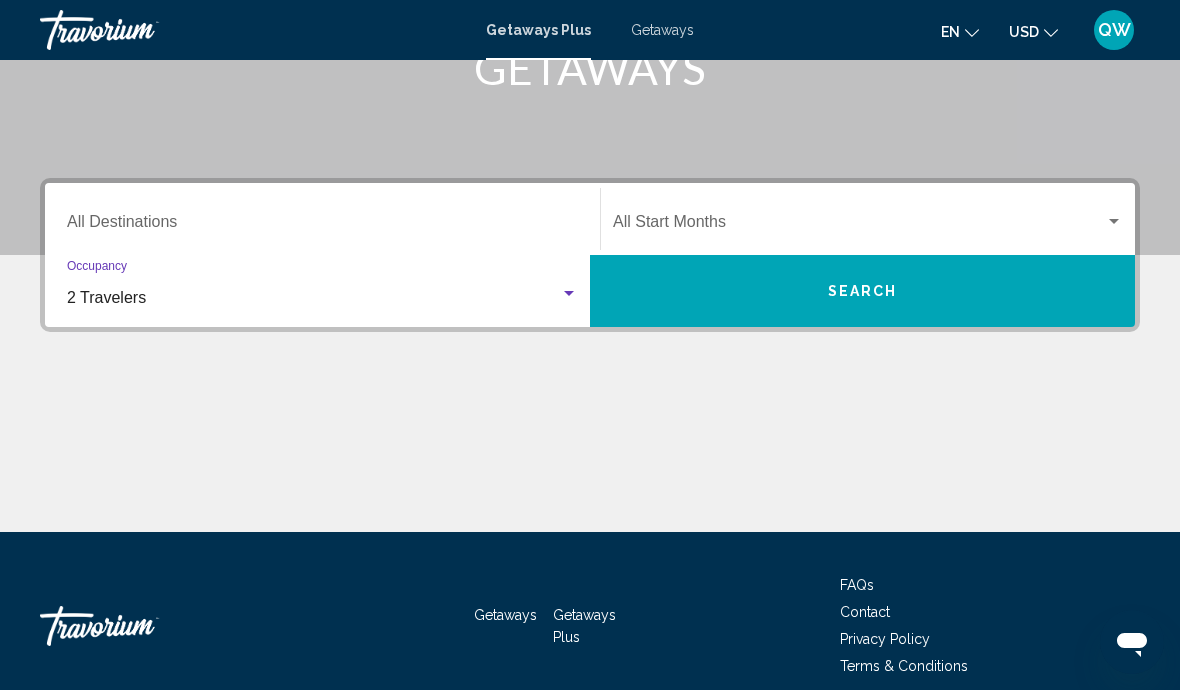 click on "Search" at bounding box center [862, 291] 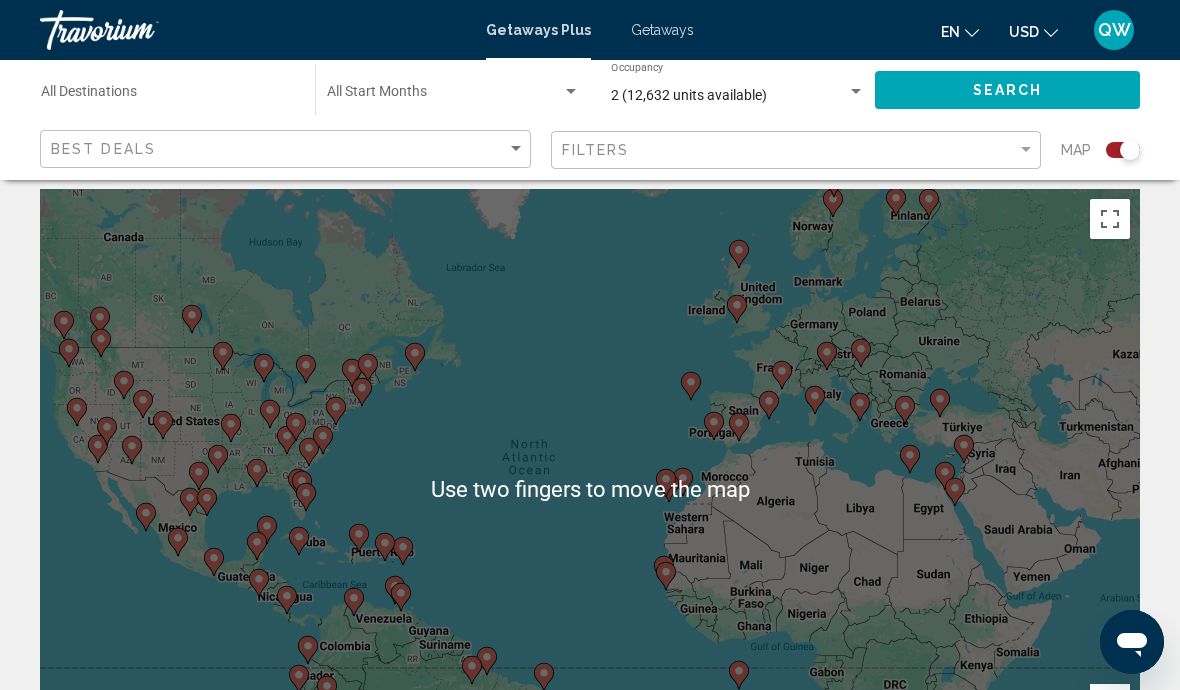 scroll, scrollTop: 0, scrollLeft: 0, axis: both 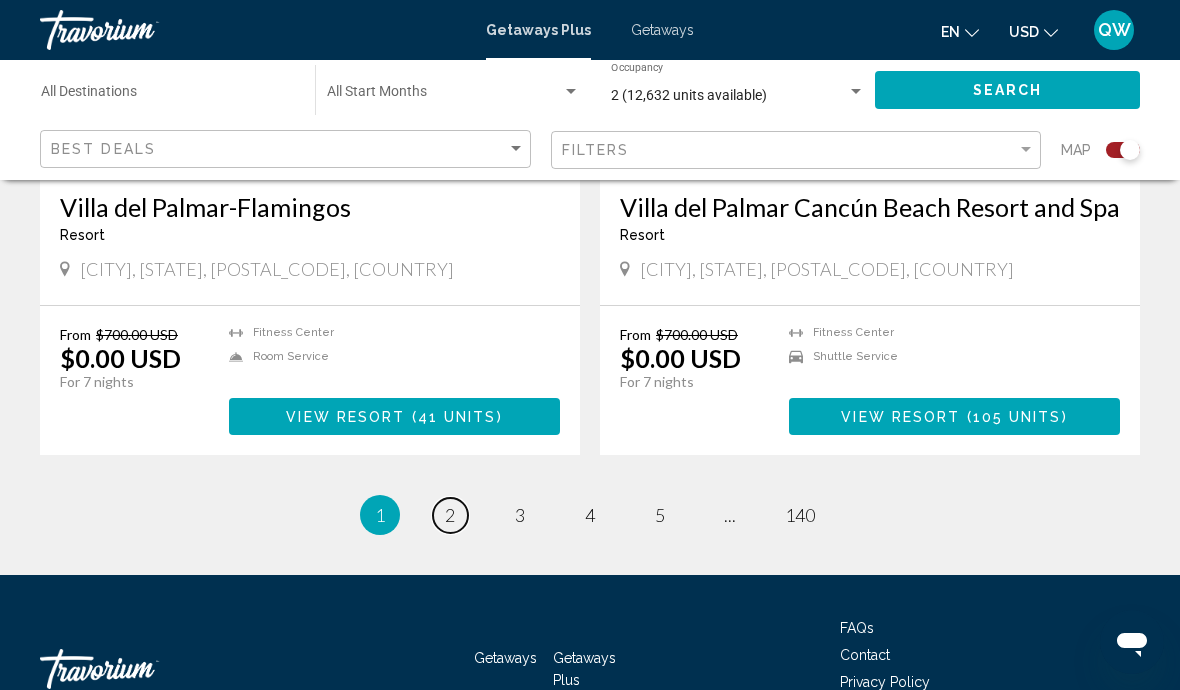 click on "page  2" at bounding box center [450, 515] 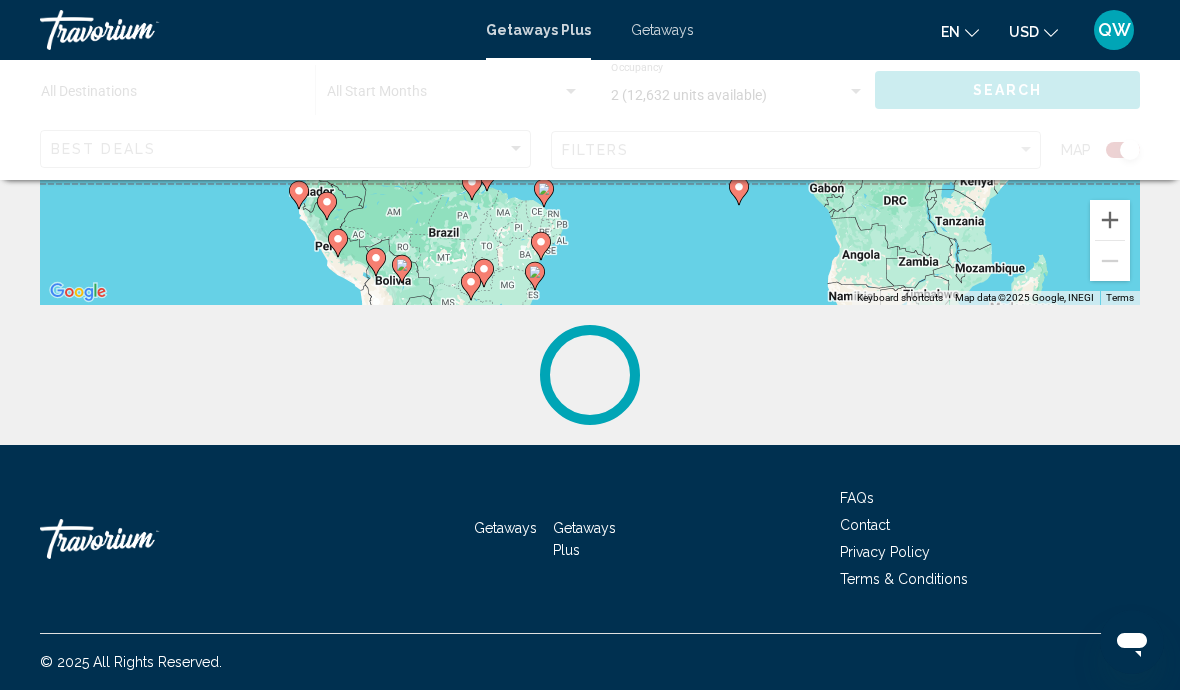 scroll, scrollTop: 0, scrollLeft: 0, axis: both 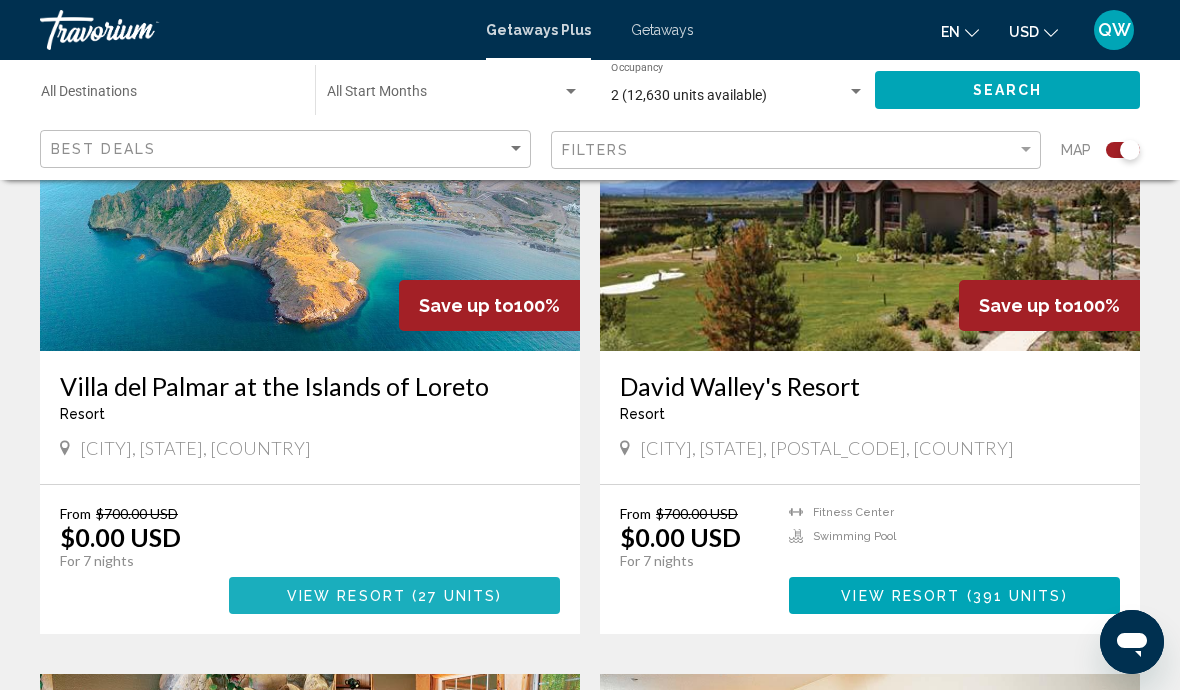 click on "27 units" at bounding box center (457, 596) 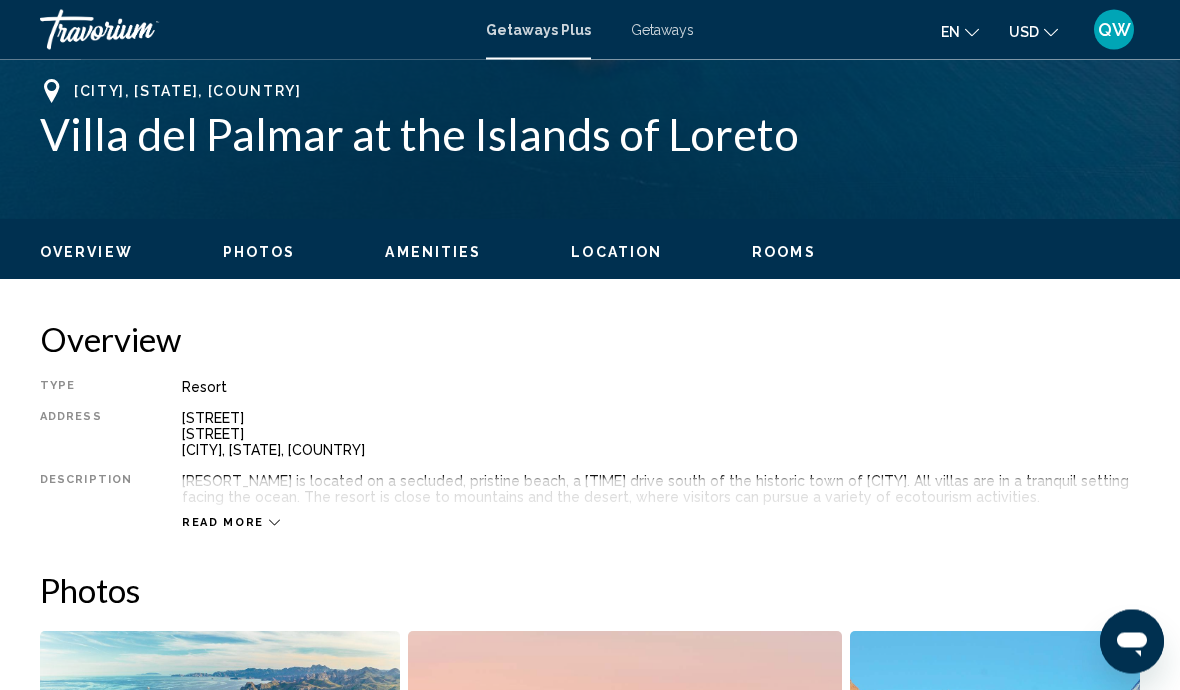 scroll, scrollTop: 791, scrollLeft: 0, axis: vertical 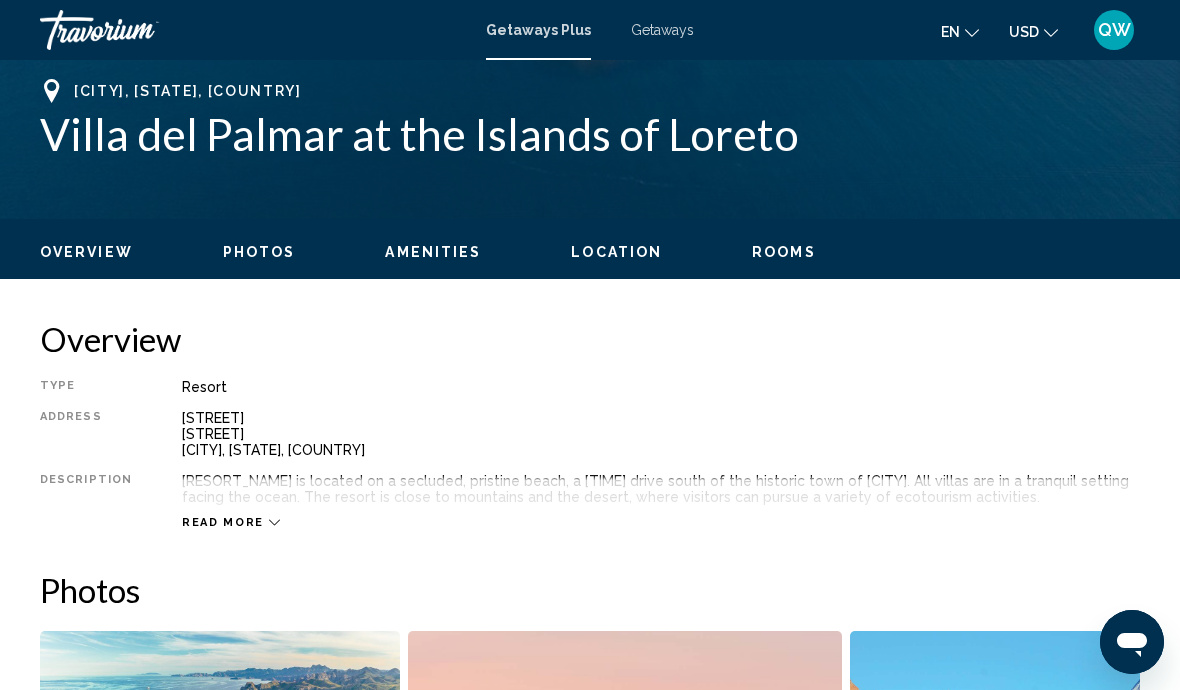 click on "Read more" at bounding box center (223, 522) 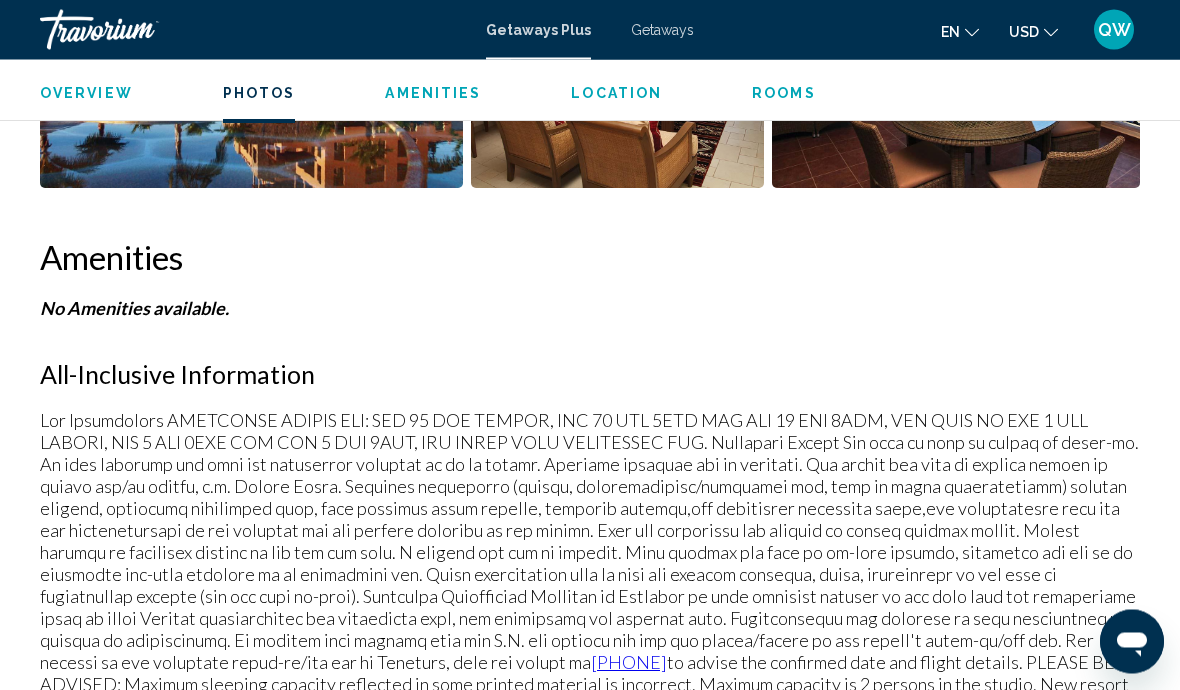 scroll, scrollTop: 1744, scrollLeft: 0, axis: vertical 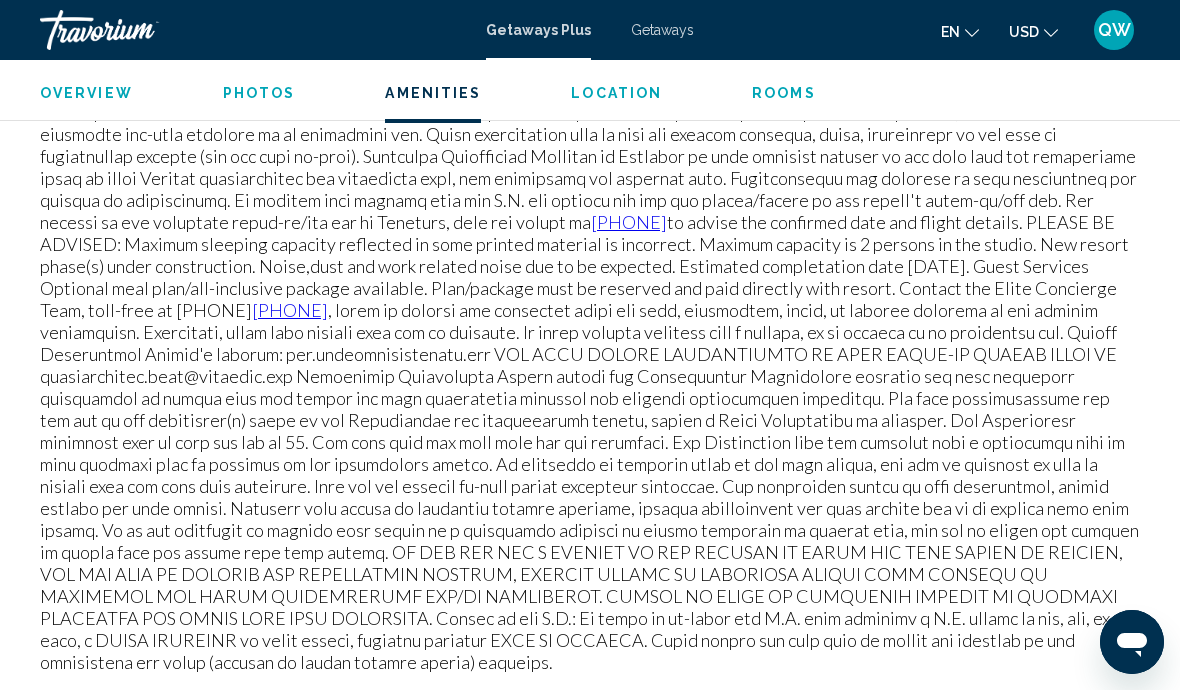 click on "[PHONE]  to advise the confirmed date and flight details. PLEASE BE ADVISED: Maximum sleeping capacity reflected in some printed material is incorrect. Maximum capacity is 2 persons in the studio. New resort phase(s) under construction. Noise,dust and work related noise due to be expected. Estimated completation date [DATE]. Guest Services Optional meal plan/all-inclusive package available. Plan/package must be reserved and paid directly with resort. Contact the Elite Concierge Team, toll-free at [PHONE]" at bounding box center (590, 321) 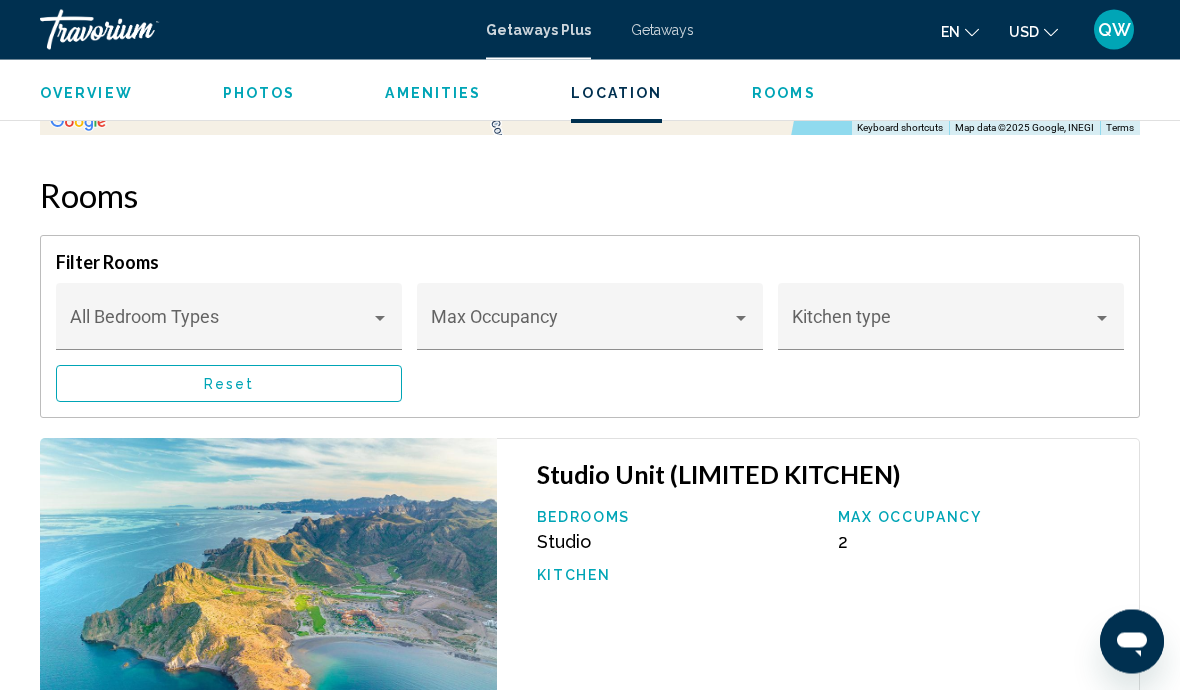 scroll, scrollTop: 3429, scrollLeft: 0, axis: vertical 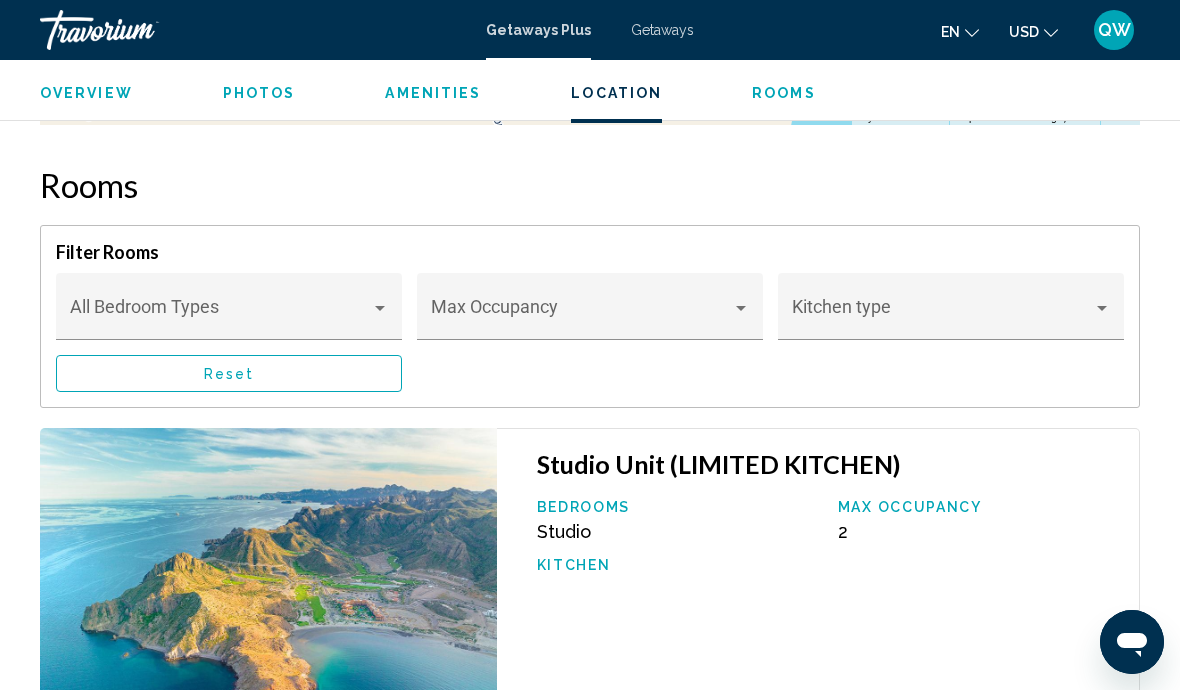 click at bounding box center [380, 308] 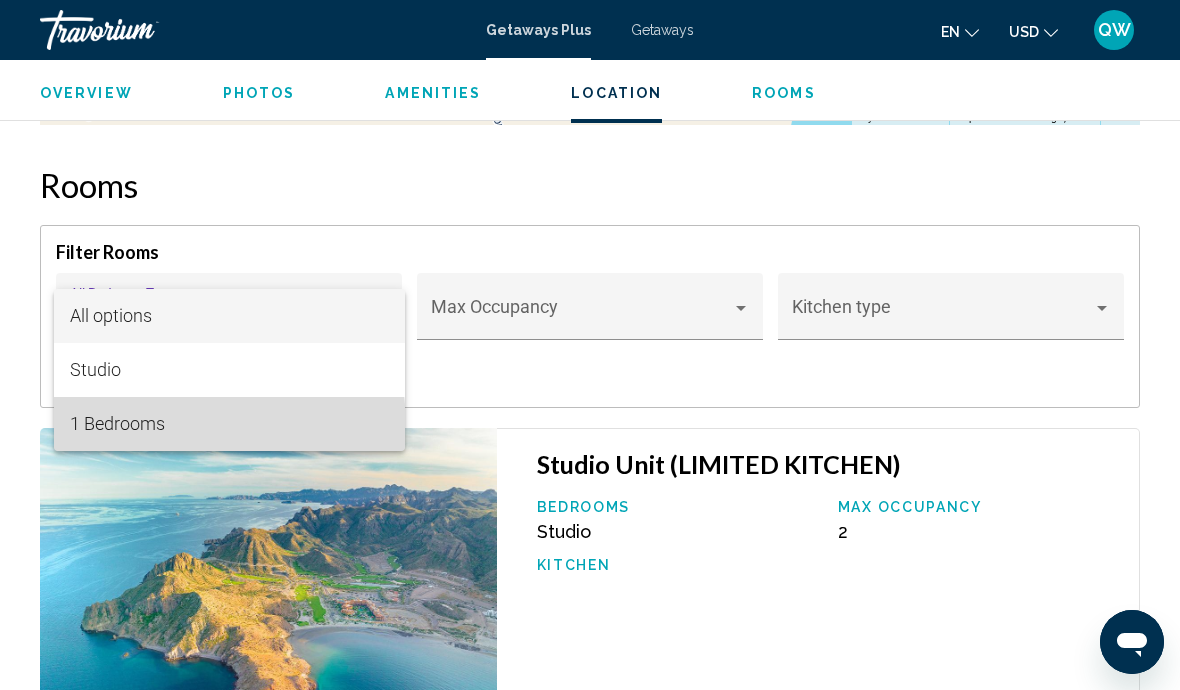 click on "1 Bedrooms" at bounding box center (229, 424) 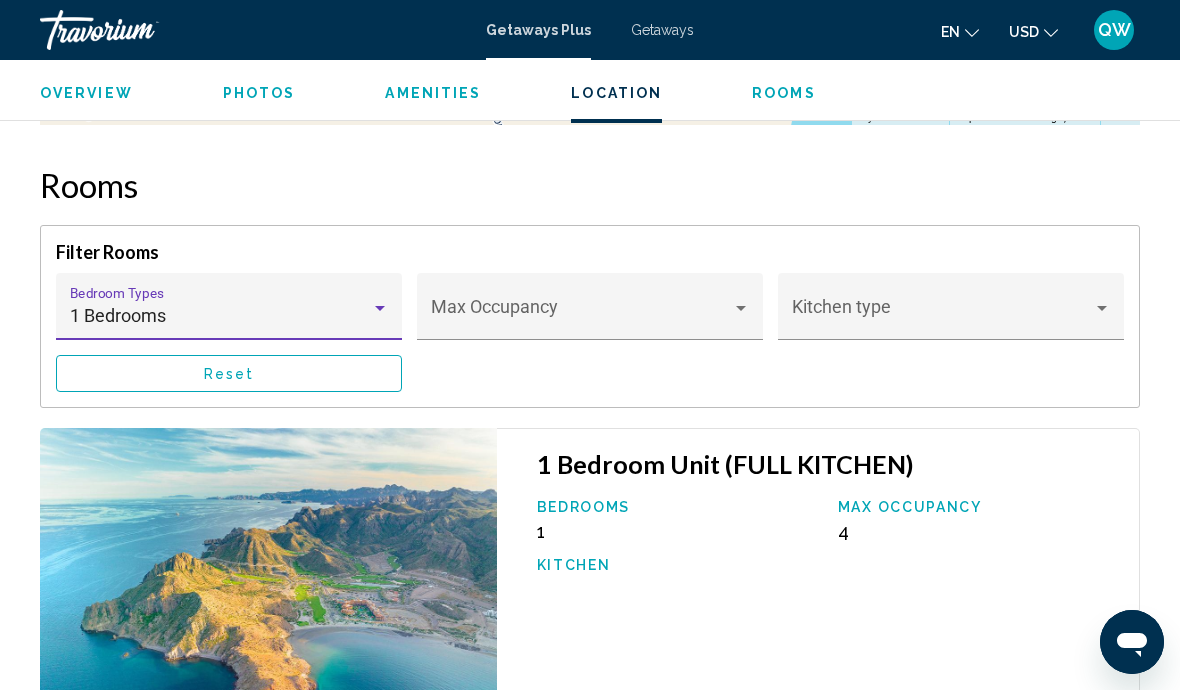 click at bounding box center [380, 308] 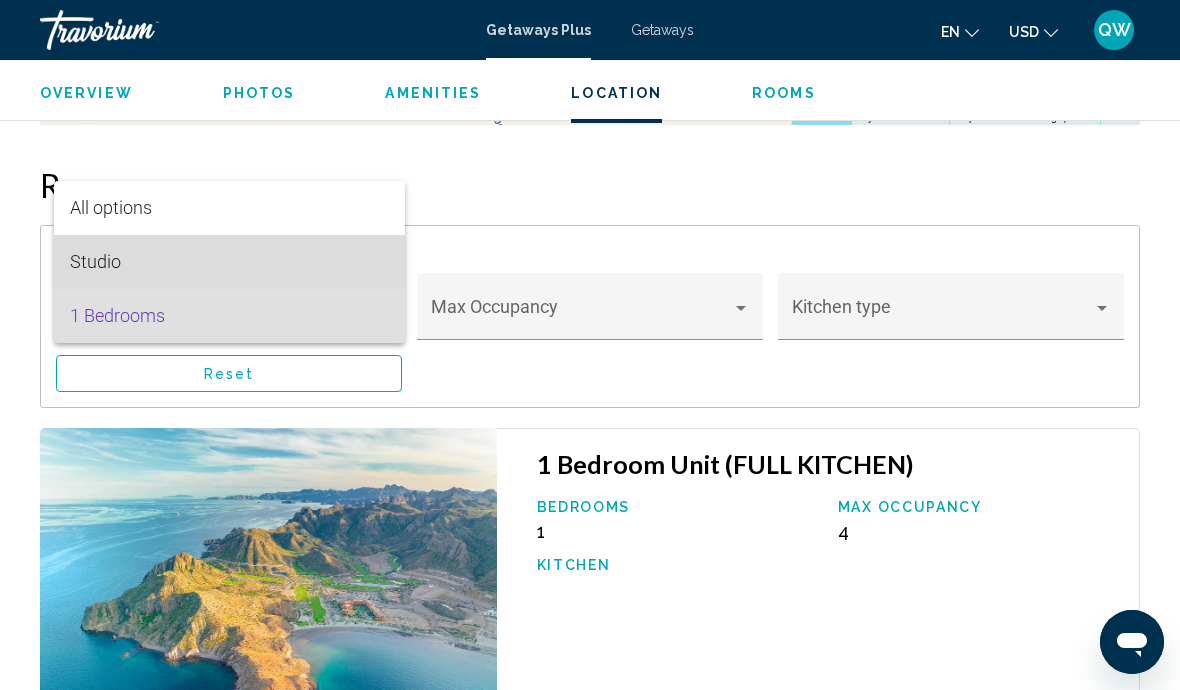 click on "Studio" at bounding box center [229, 262] 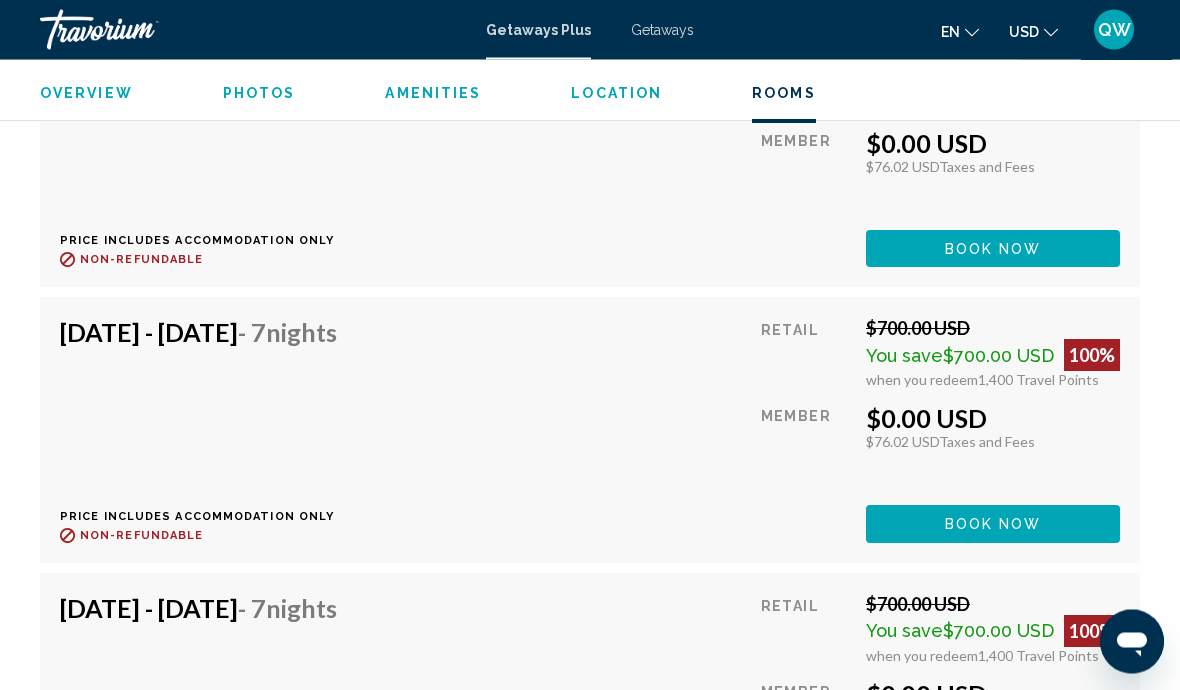 scroll, scrollTop: 4756, scrollLeft: 0, axis: vertical 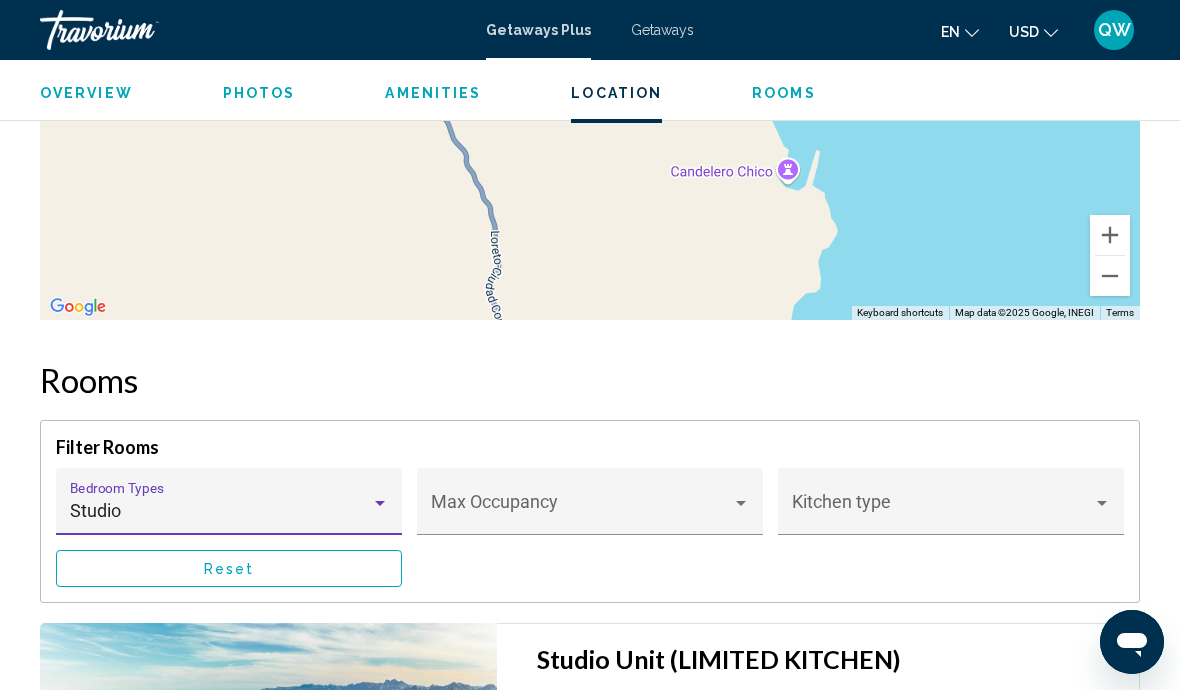 click on "Amenities" at bounding box center (433, 93) 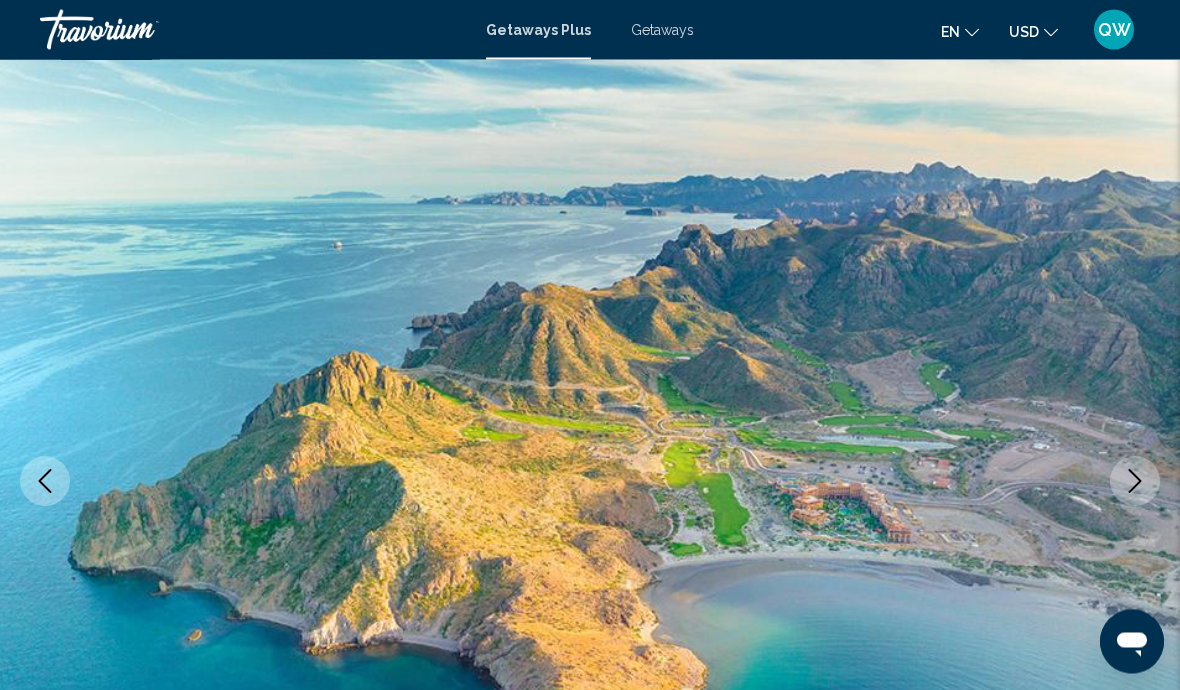 scroll, scrollTop: 0, scrollLeft: 0, axis: both 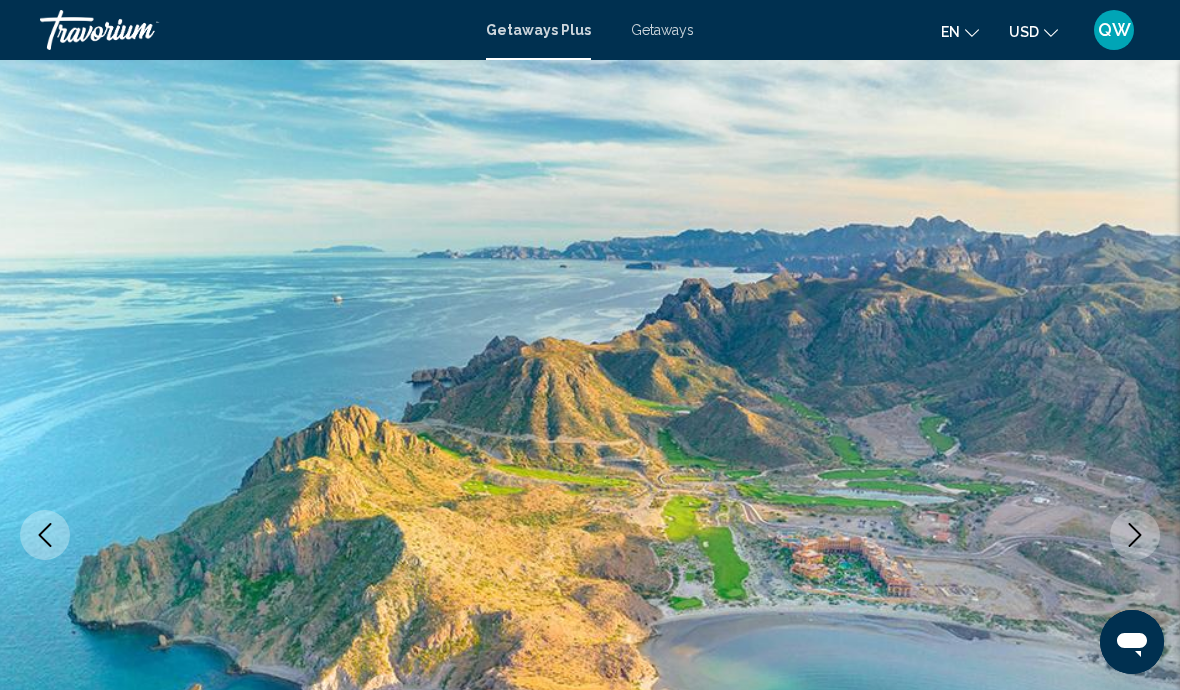 click on "Getaways Plus" at bounding box center [538, 30] 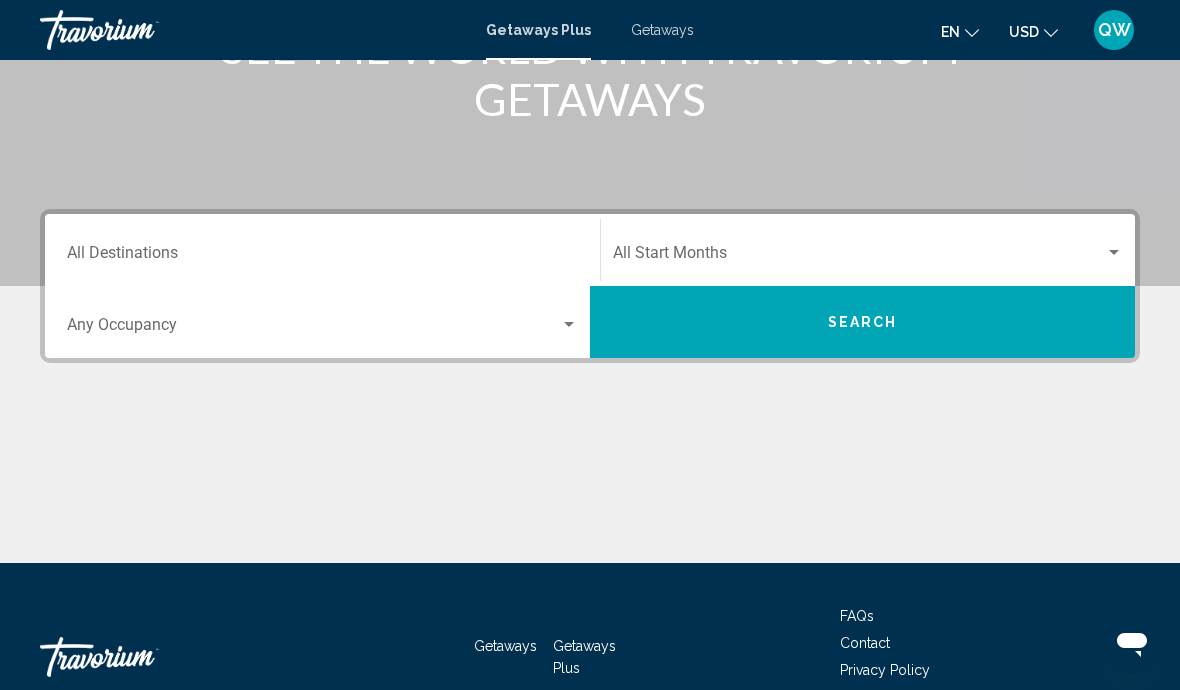 scroll, scrollTop: 345, scrollLeft: 0, axis: vertical 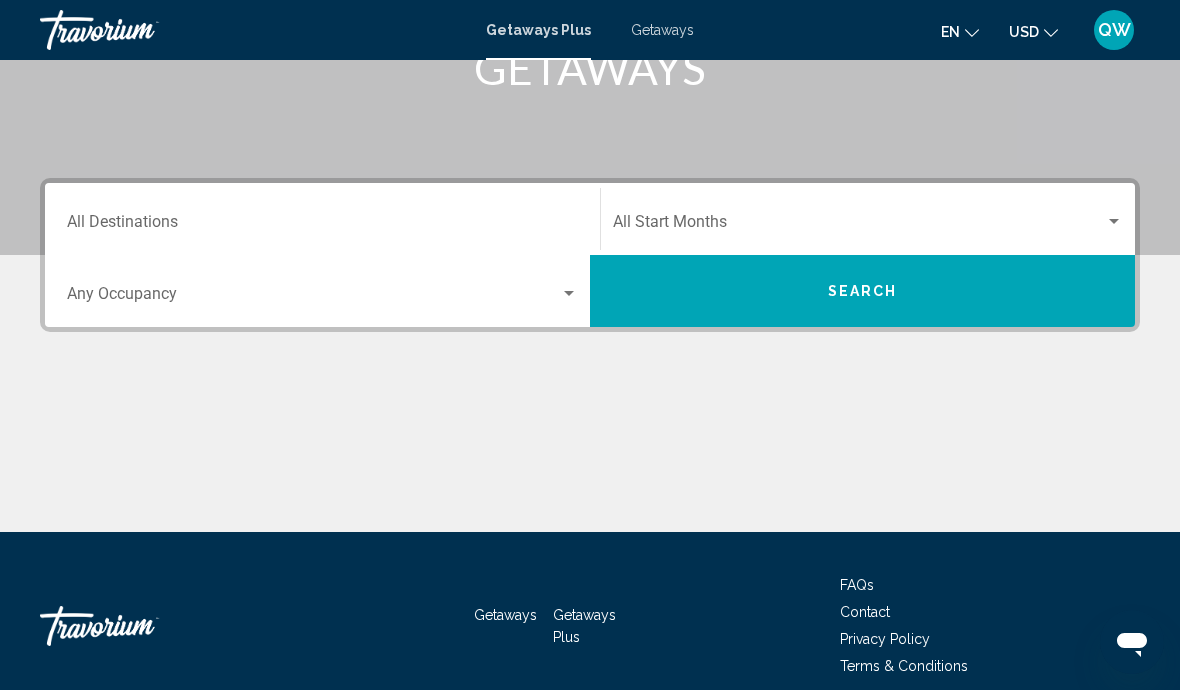 click on "Getaways" at bounding box center (505, 615) 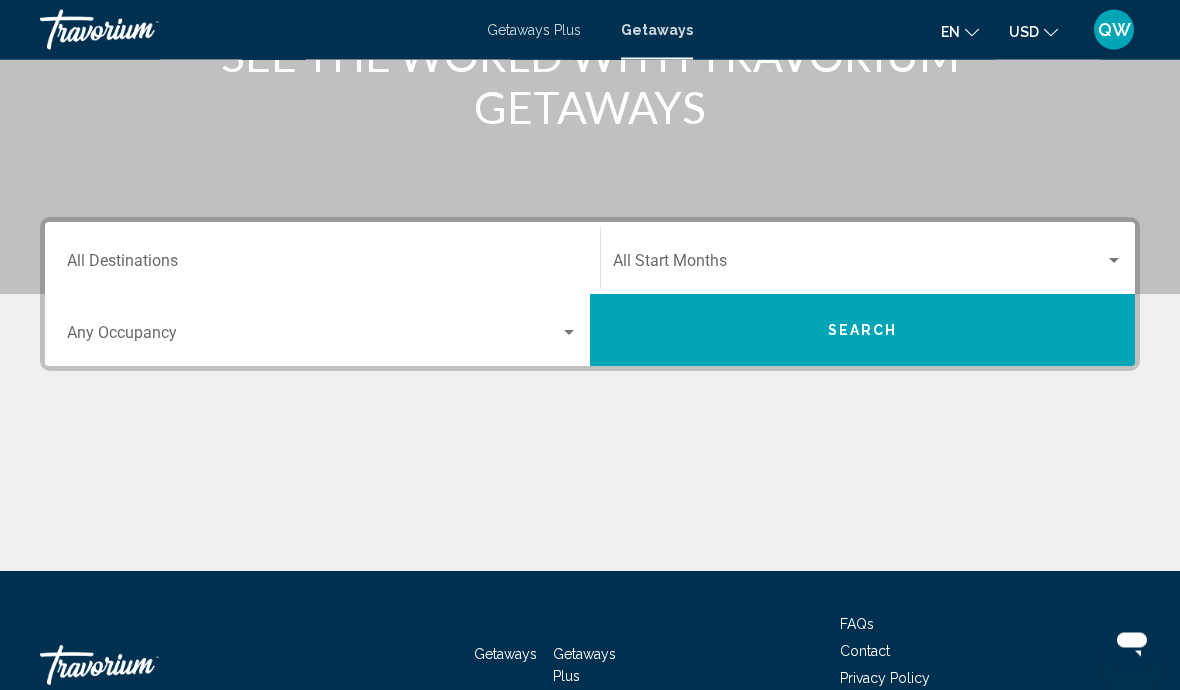 scroll, scrollTop: 345, scrollLeft: 0, axis: vertical 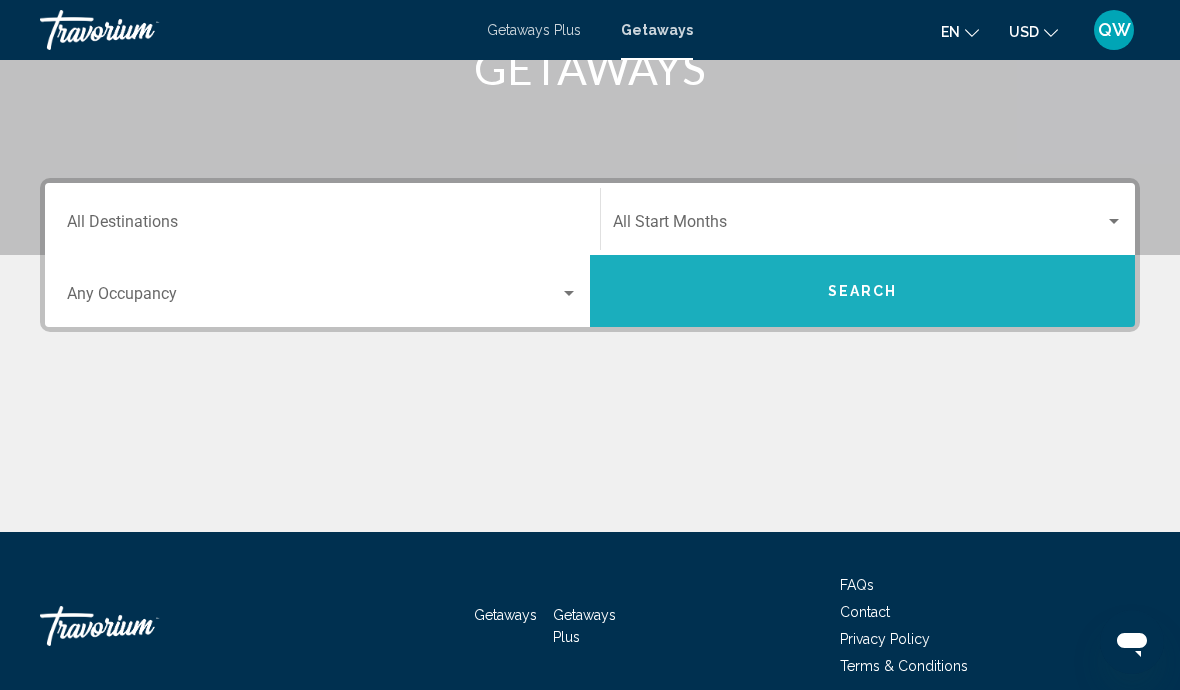 click on "Search" at bounding box center [862, 291] 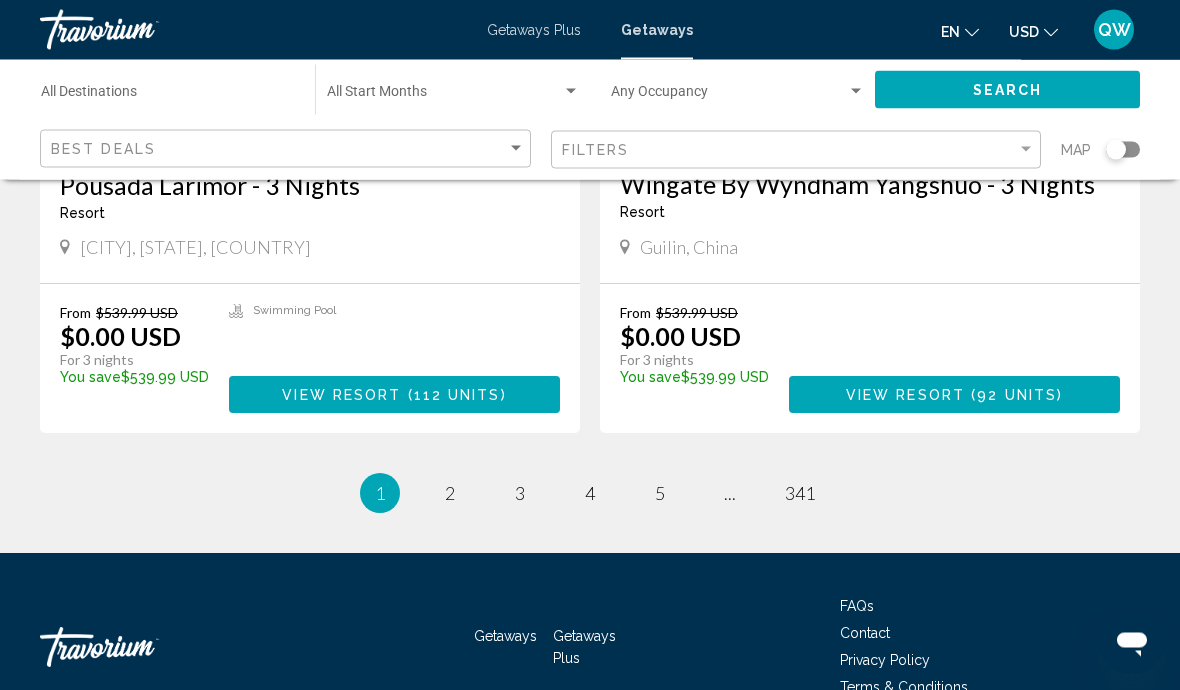 scroll, scrollTop: 3711, scrollLeft: 0, axis: vertical 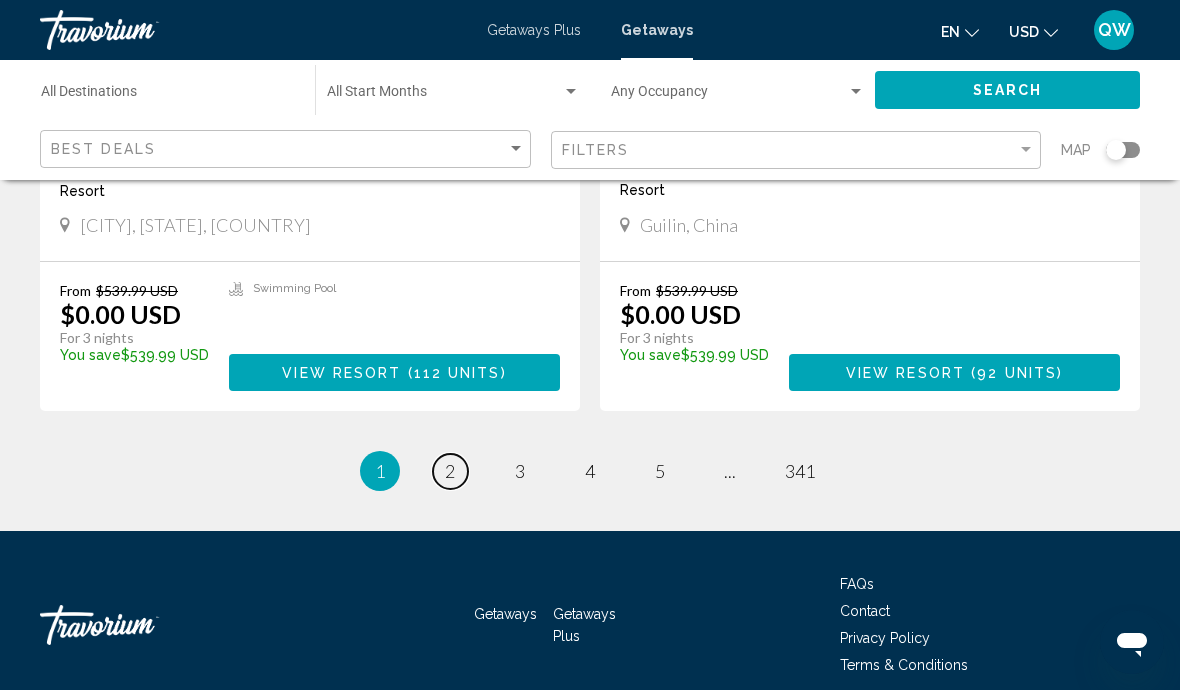 click on "2" at bounding box center [450, 471] 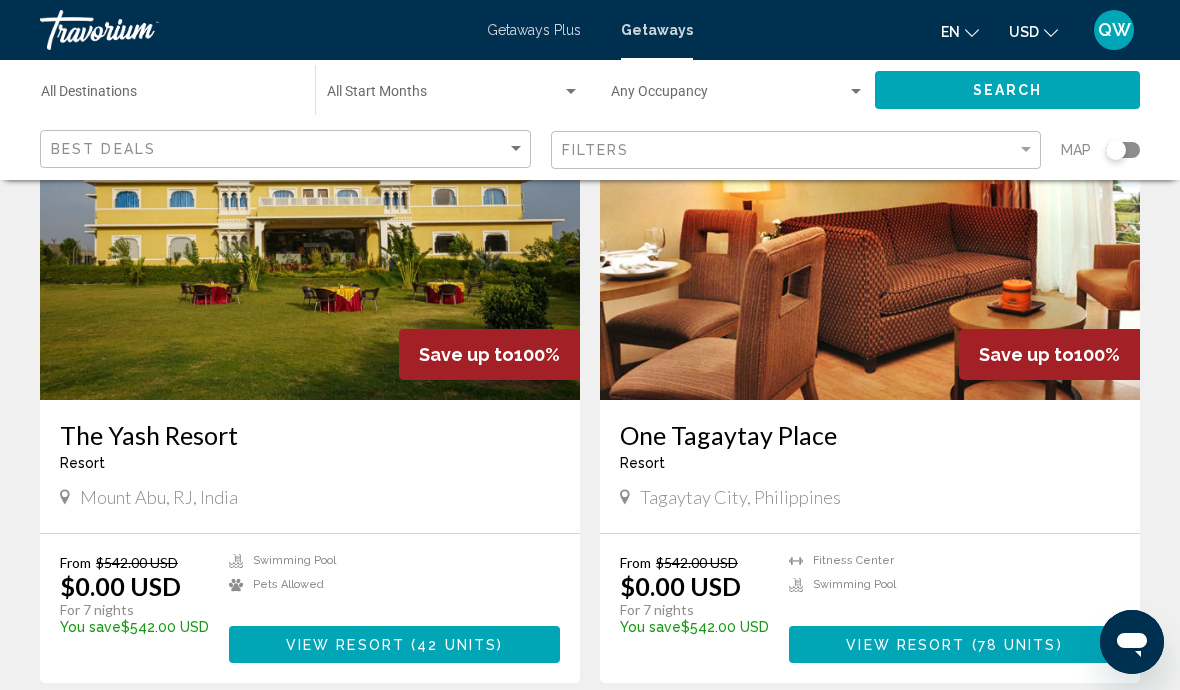 scroll, scrollTop: 1508, scrollLeft: 0, axis: vertical 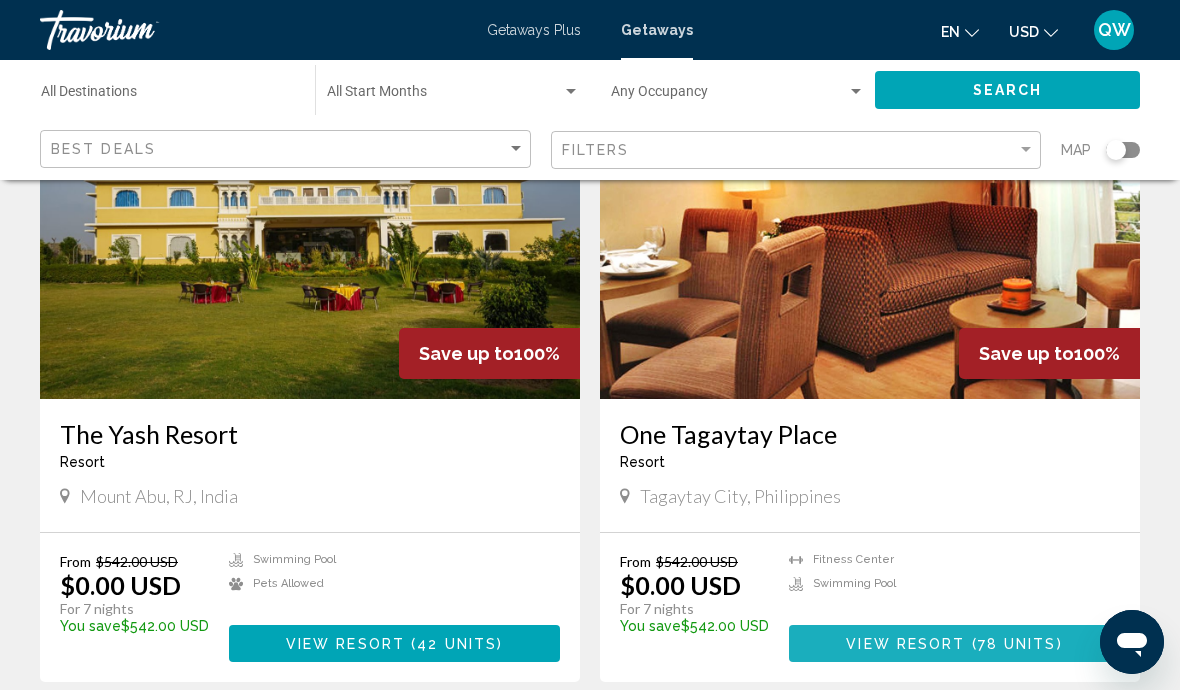 click on "View Resort" at bounding box center (905, 644) 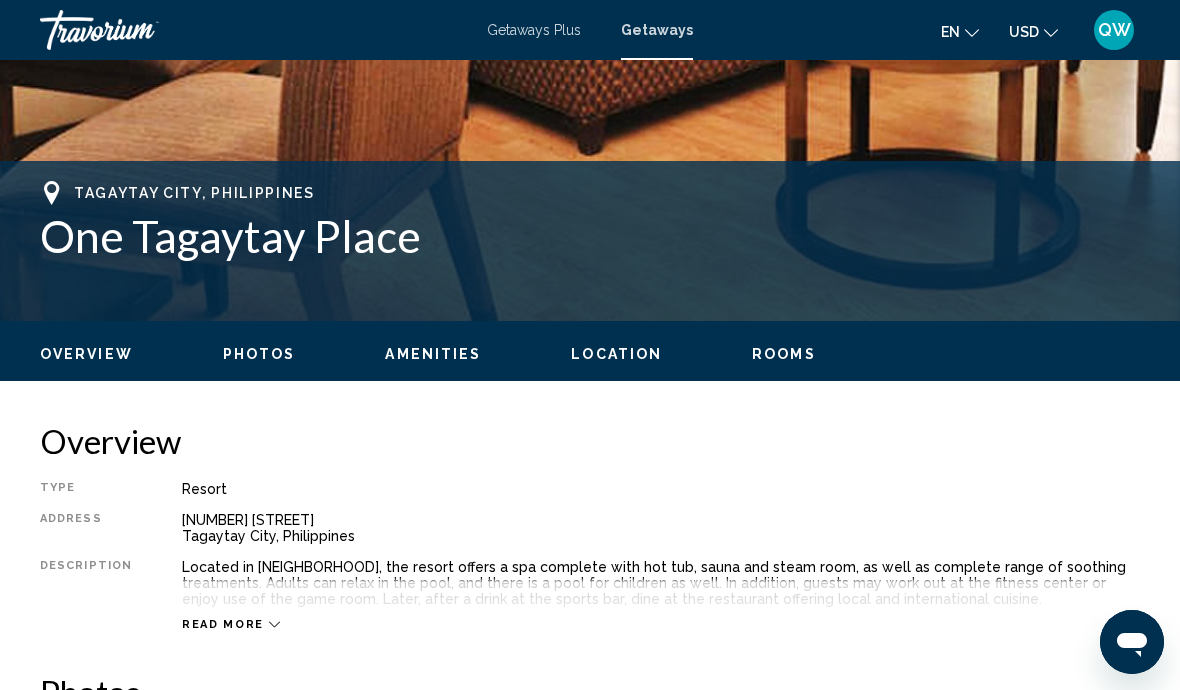 scroll, scrollTop: 712, scrollLeft: 0, axis: vertical 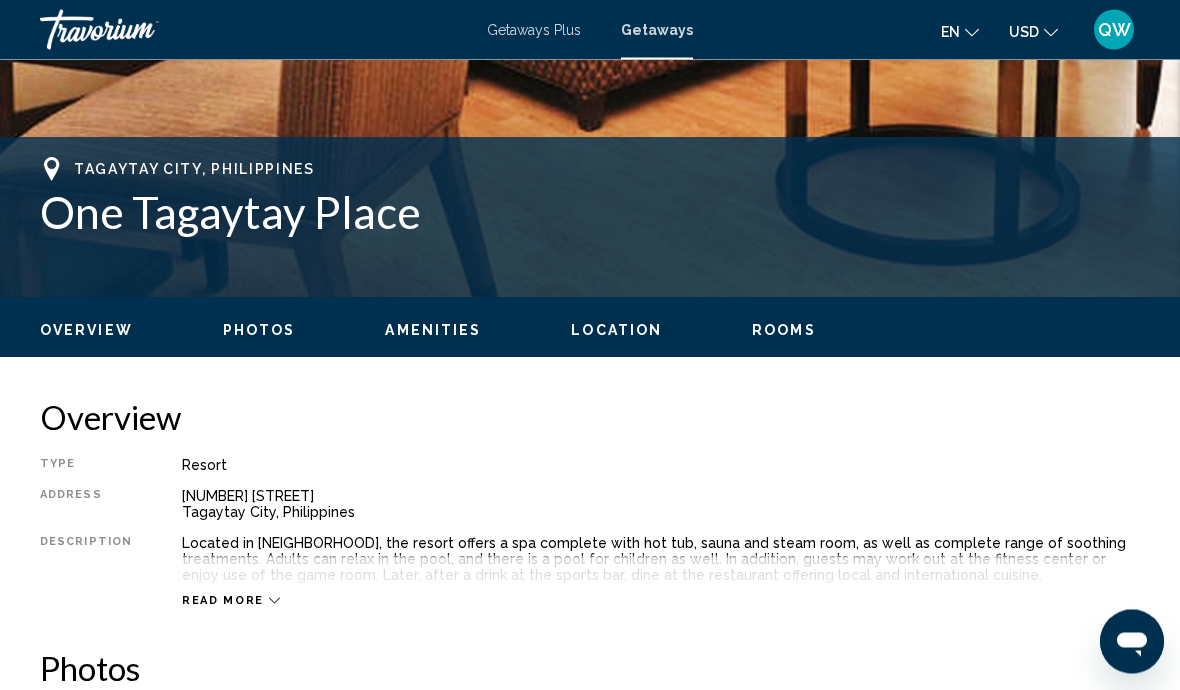 click on "Read more" at bounding box center (223, 601) 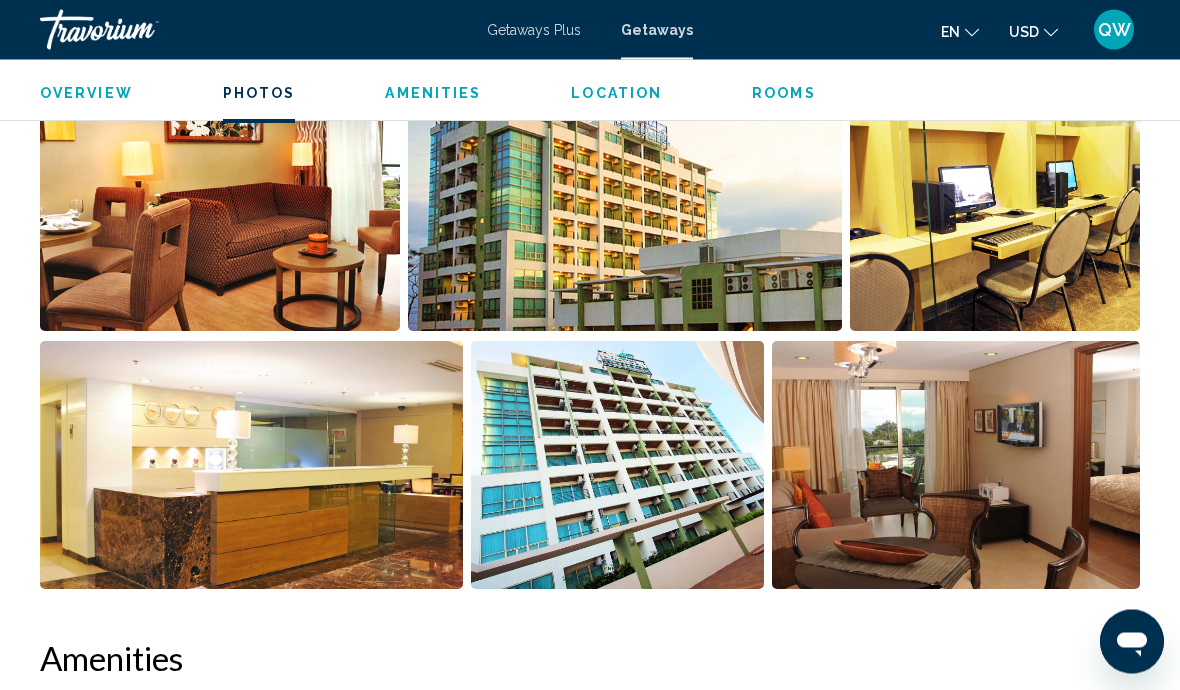 scroll, scrollTop: 1384, scrollLeft: 0, axis: vertical 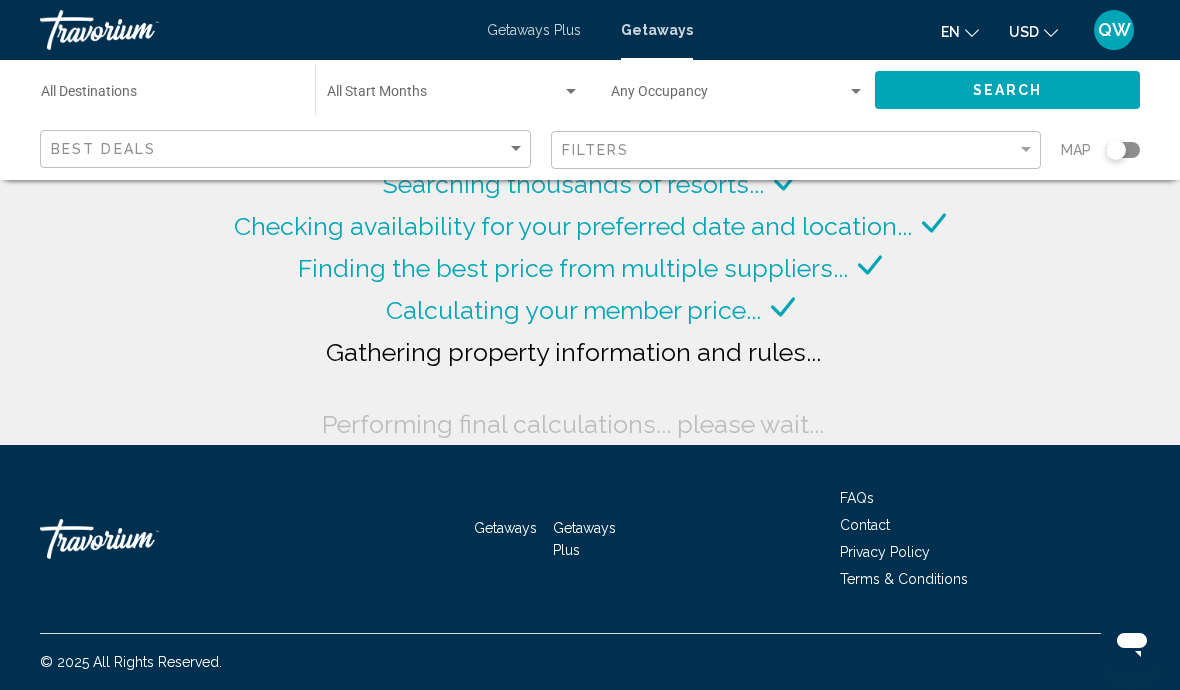 click on "Getaways Plus" at bounding box center (584, 539) 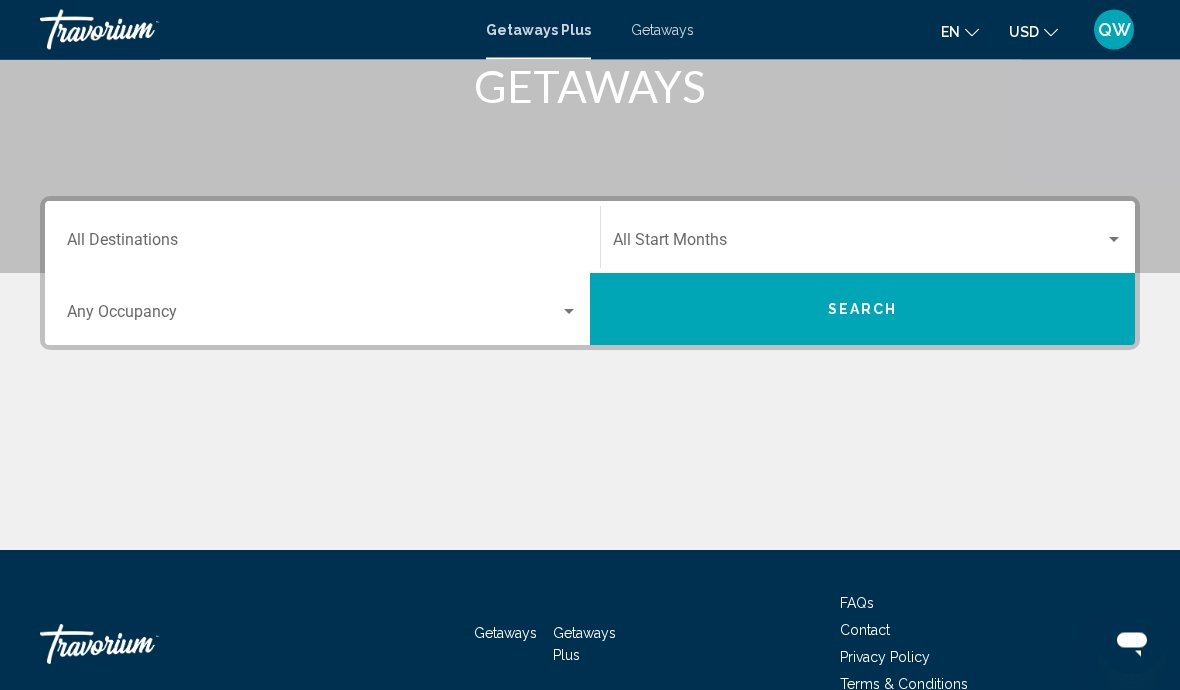 scroll, scrollTop: 345, scrollLeft: 0, axis: vertical 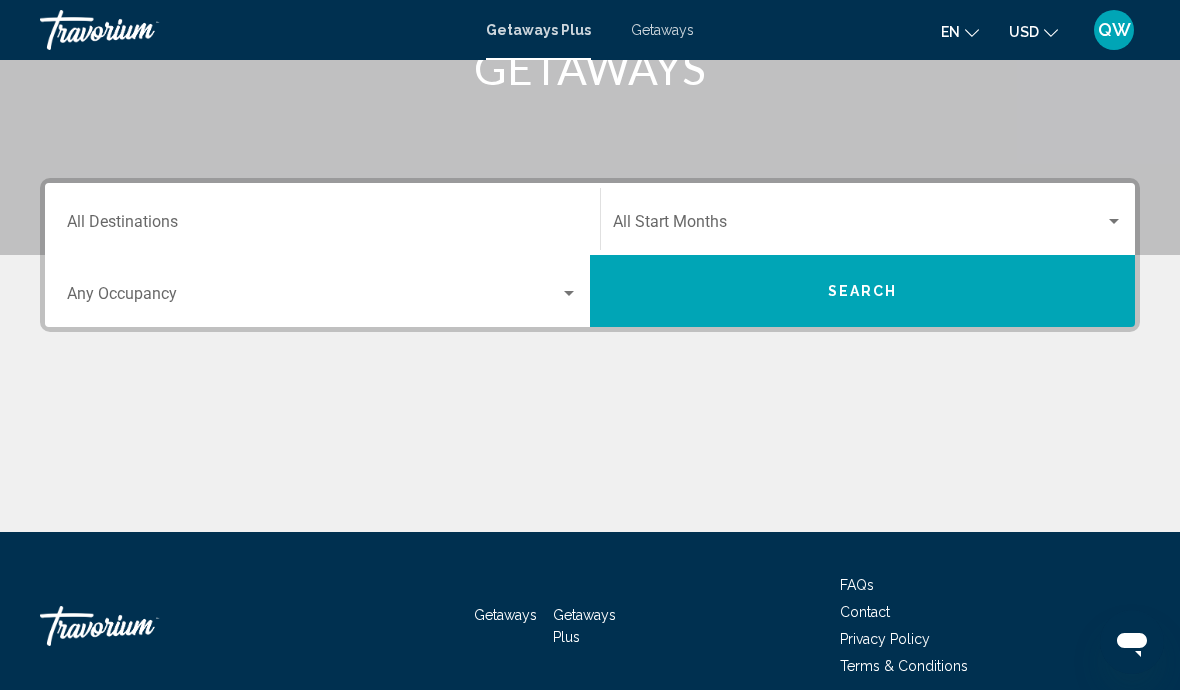 click at bounding box center [569, 293] 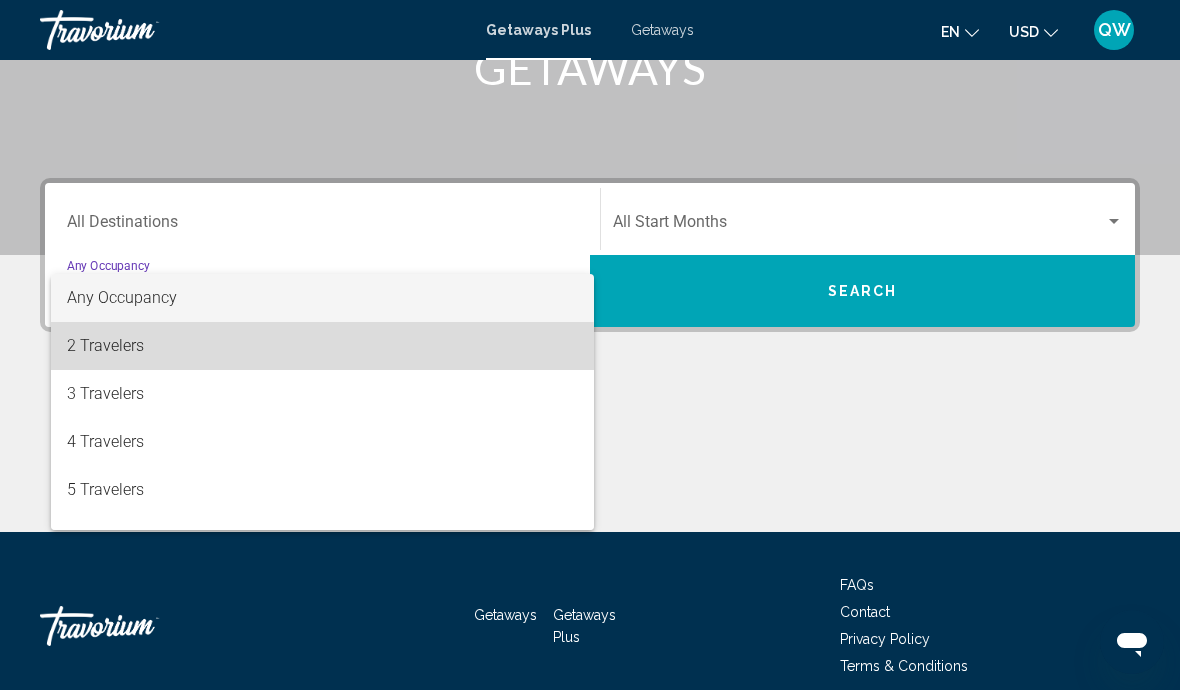 click on "2 Travelers" at bounding box center [322, 346] 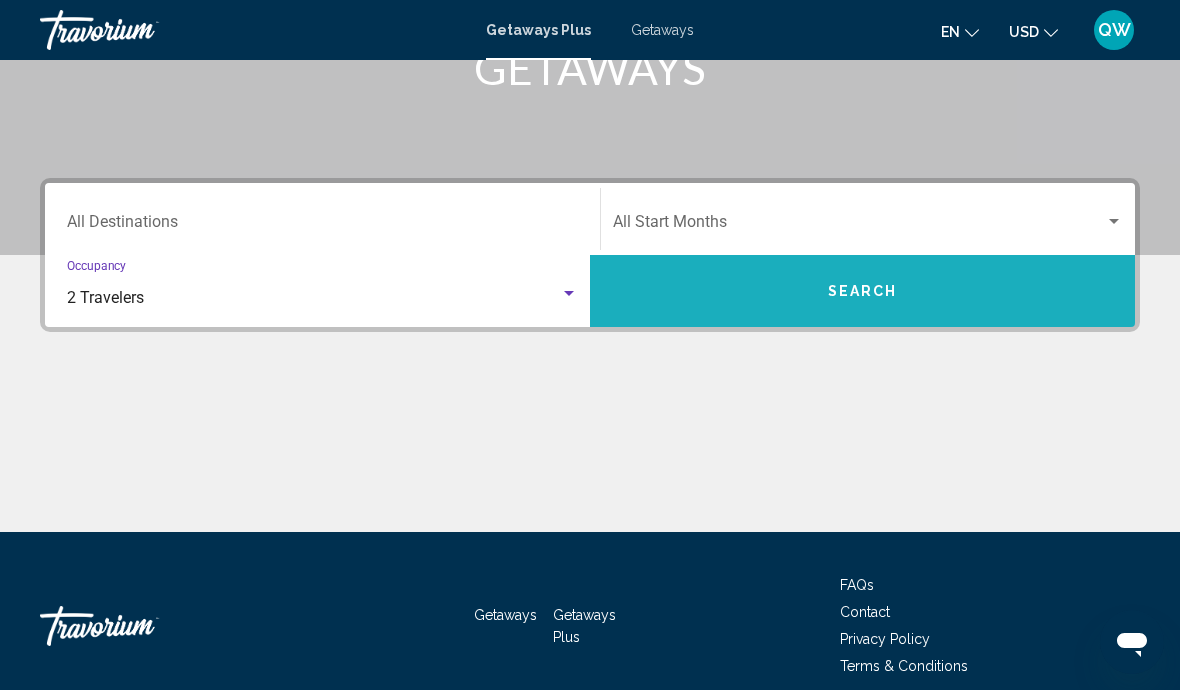 click on "Search" at bounding box center [863, 292] 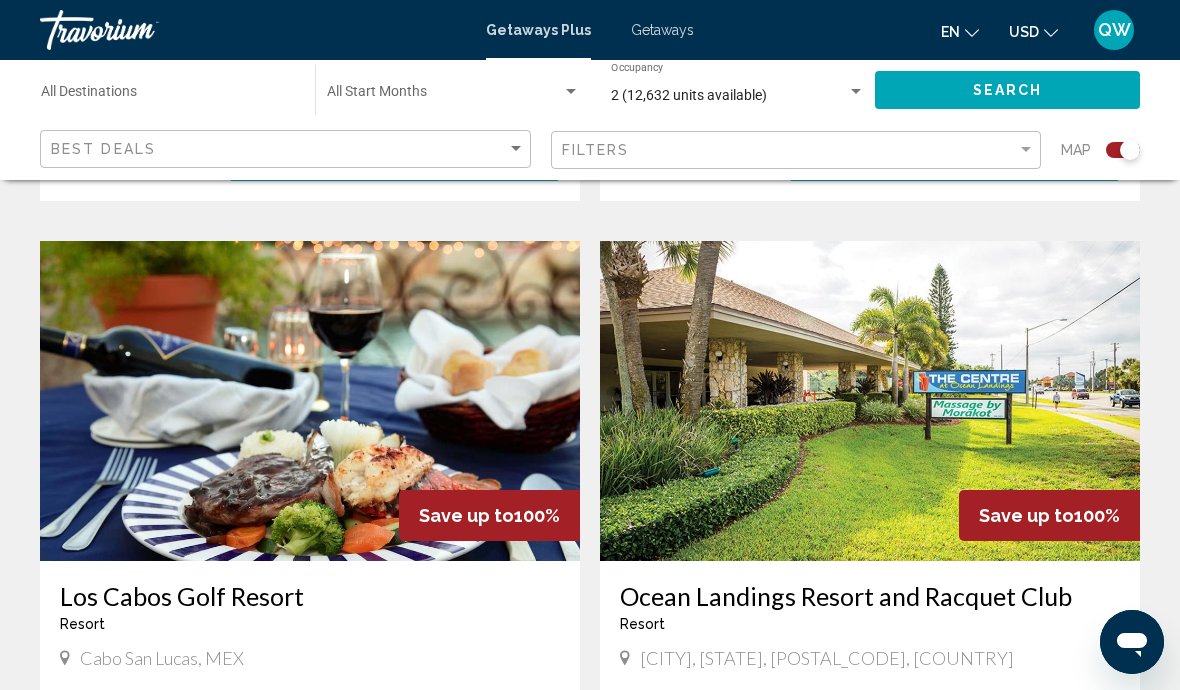 scroll, scrollTop: 2638, scrollLeft: 0, axis: vertical 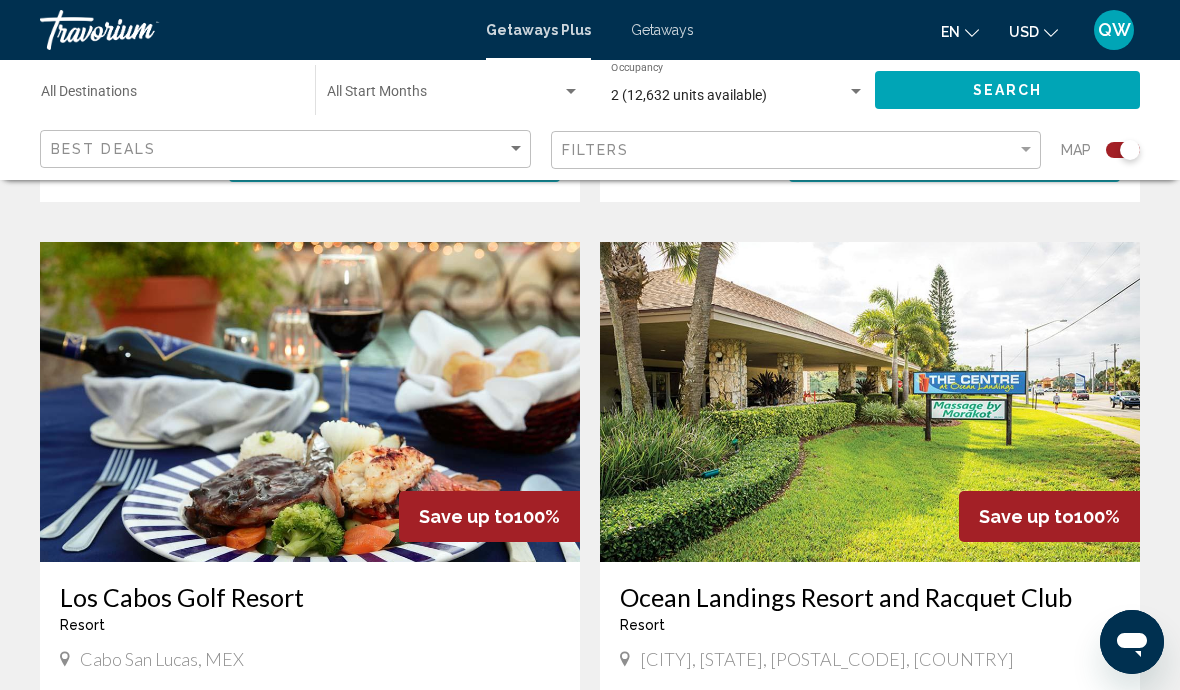 click at bounding box center [310, 402] 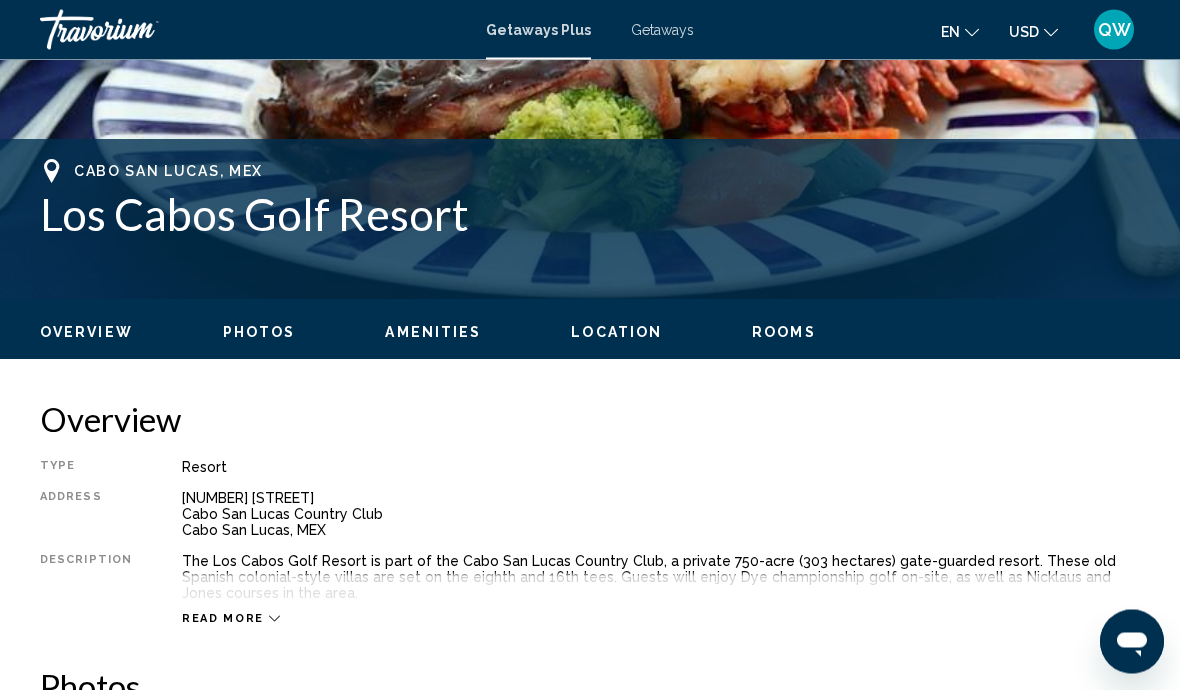scroll, scrollTop: 711, scrollLeft: 0, axis: vertical 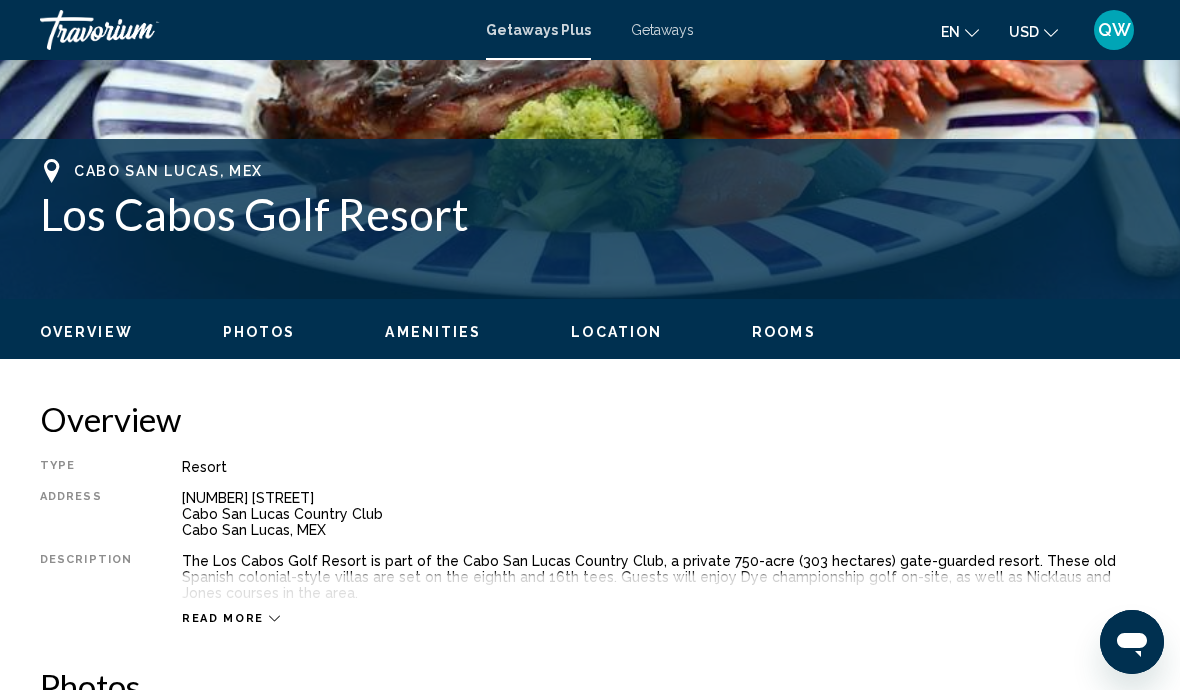 click on "Read more" at bounding box center [223, 618] 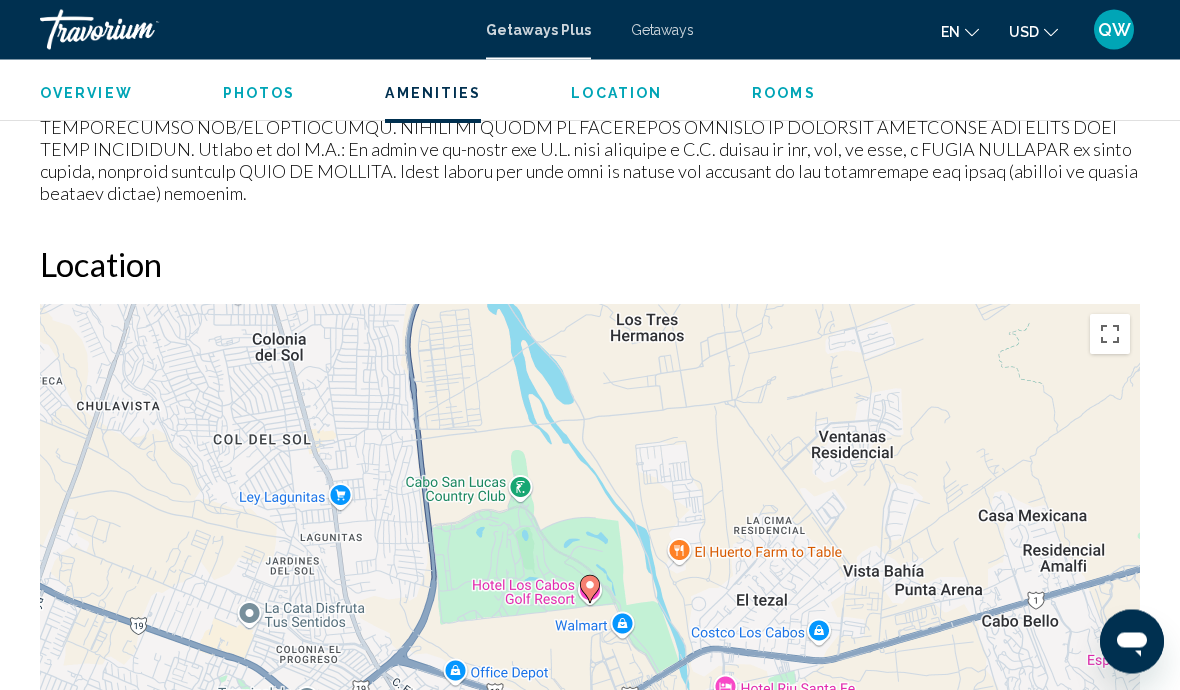 scroll, scrollTop: 2472, scrollLeft: 0, axis: vertical 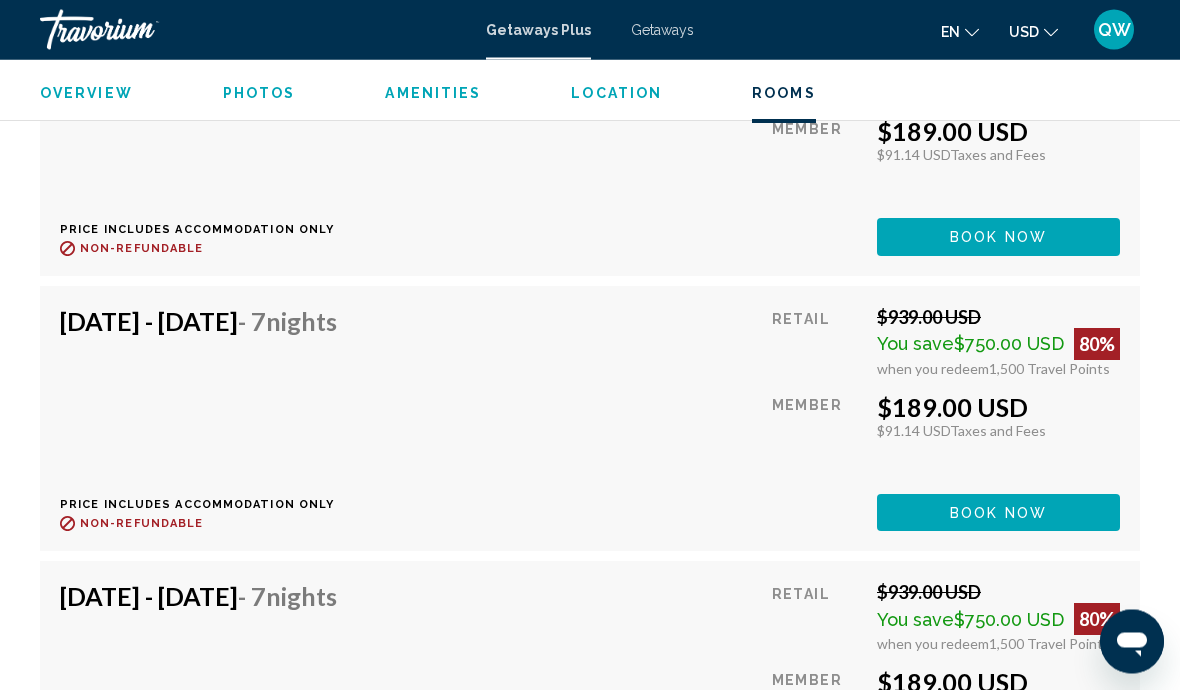 click on "[DATE] - [DATE]  - [NUMBER]  Nights Price includes accommodation only
Refundable until :
Non-refundable Retail  [PRICE] USD  You save  [PRICE] USD   [PERCENTAGE]%  when you redeem  [NUMBER]  Travel Points  Member  [PRICE] USD   [PRICE] USD  Taxes and Fees You earn  0  Travel Points  Book now This room is no longer available. Price includes accommodation only
Refundable until
Non-refundable Book now This room is no longer available." at bounding box center (590, 694) 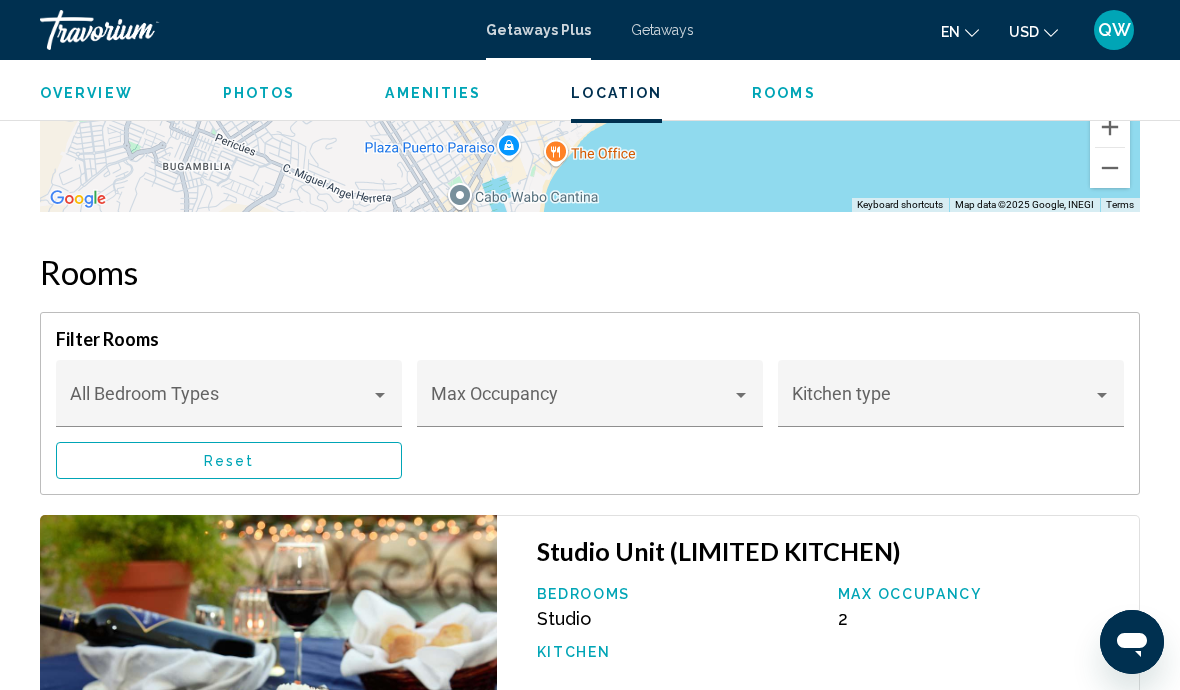 scroll, scrollTop: 3163, scrollLeft: 0, axis: vertical 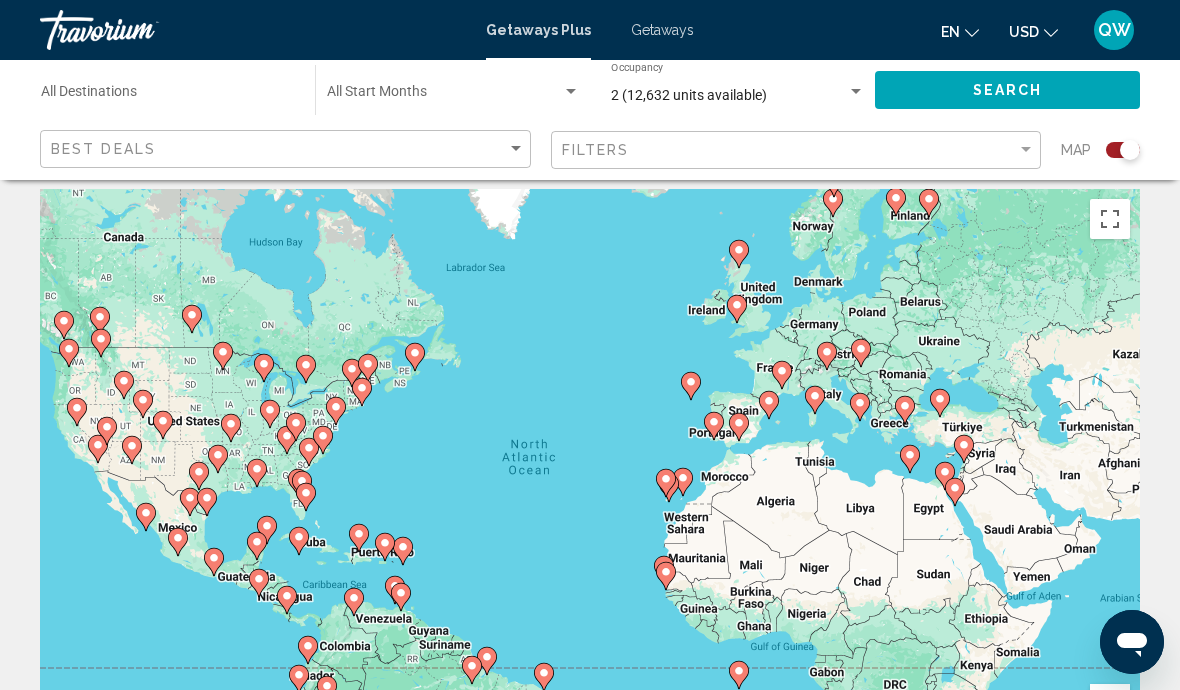 click on "Destination All Destinations Start Month All Start Months 2 ([NUMBER] units available) Occupancy Any Occupancy Search Best Deals Filters Map" 